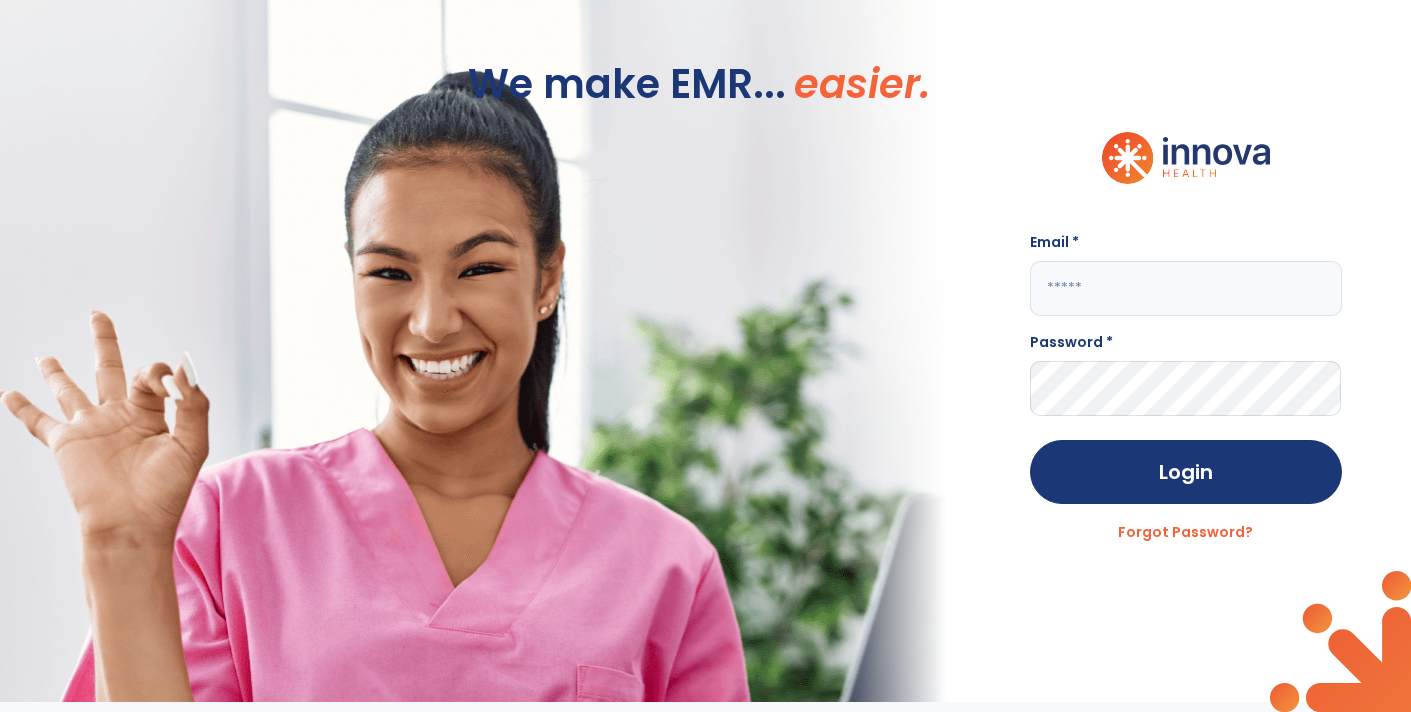 scroll, scrollTop: 0, scrollLeft: 0, axis: both 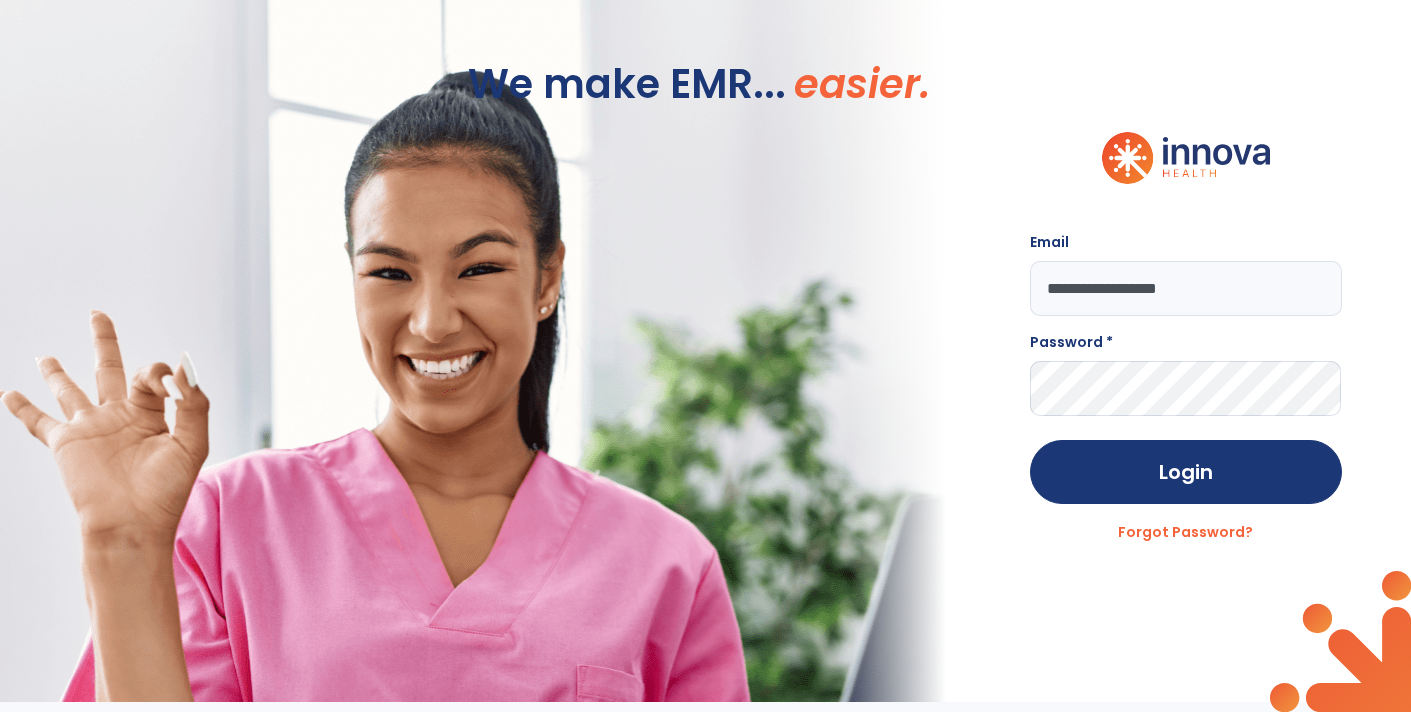 type on "**********" 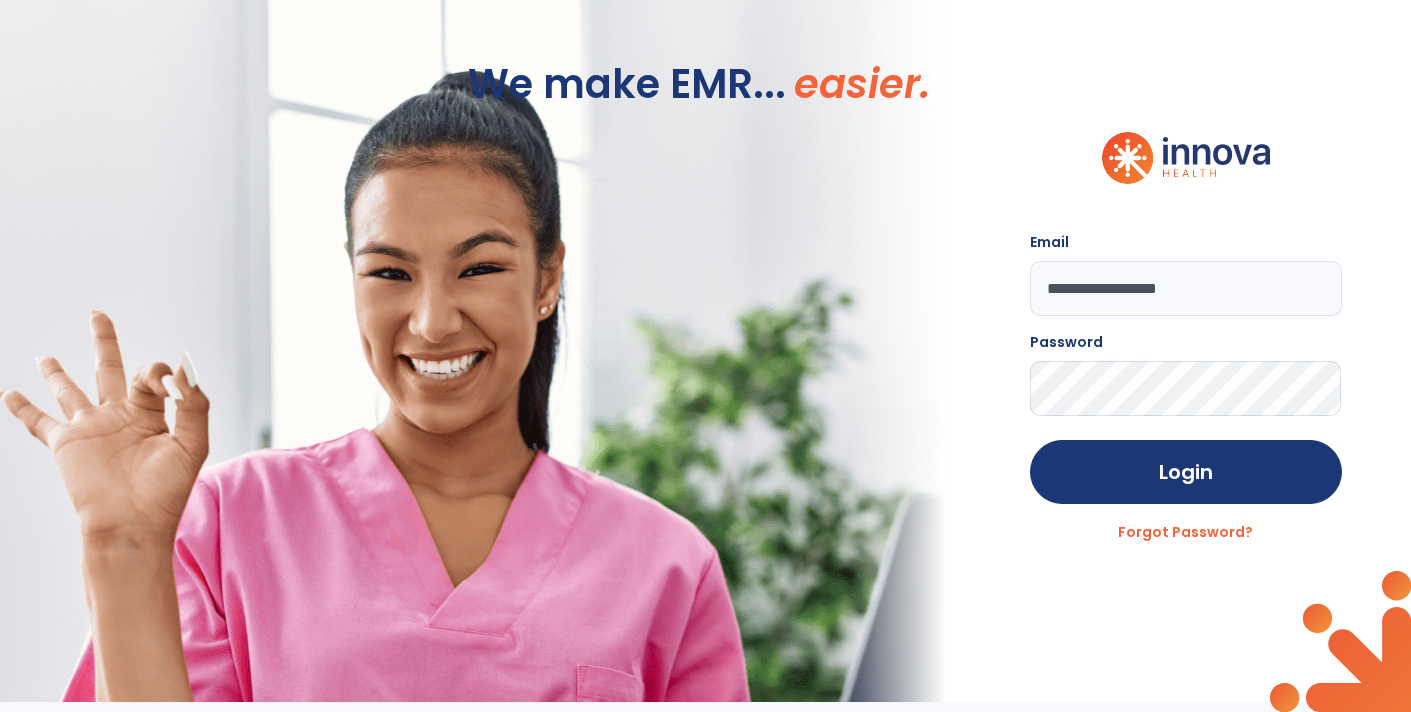click on "Login" 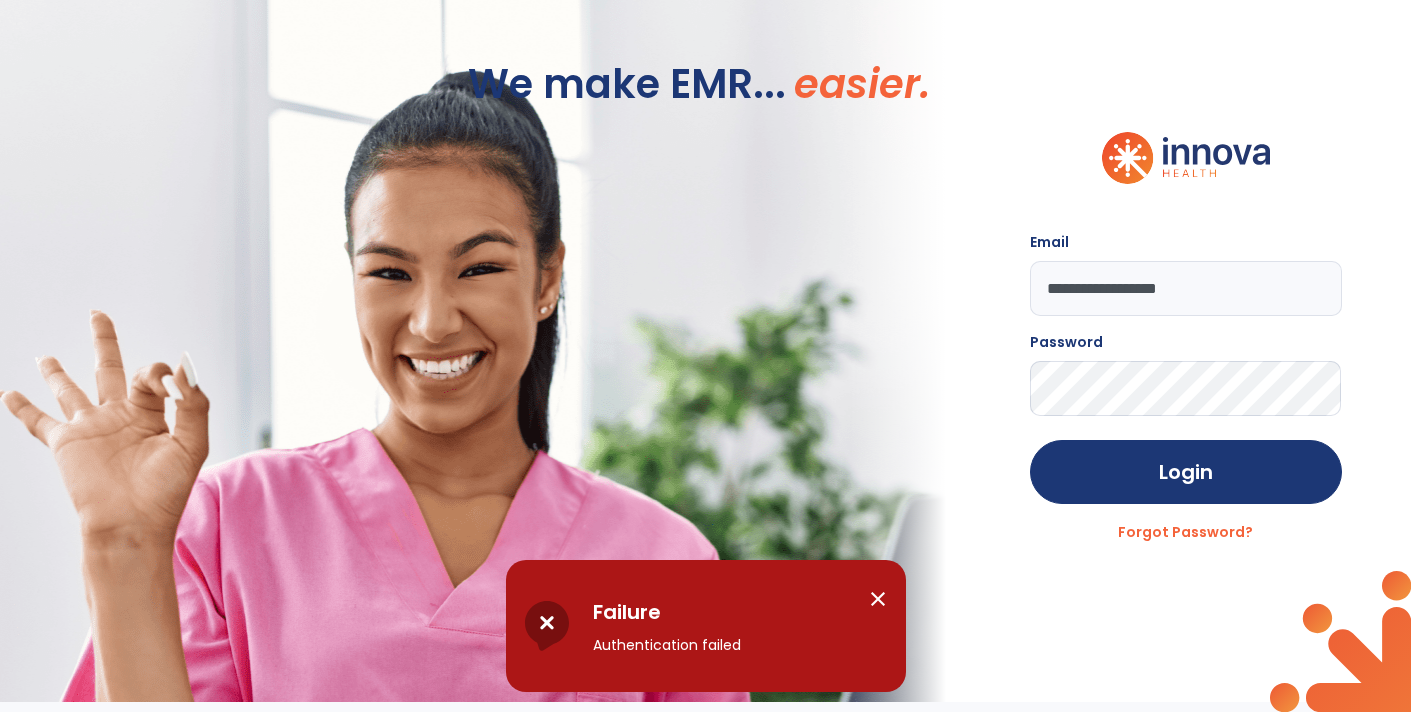click on "Login" 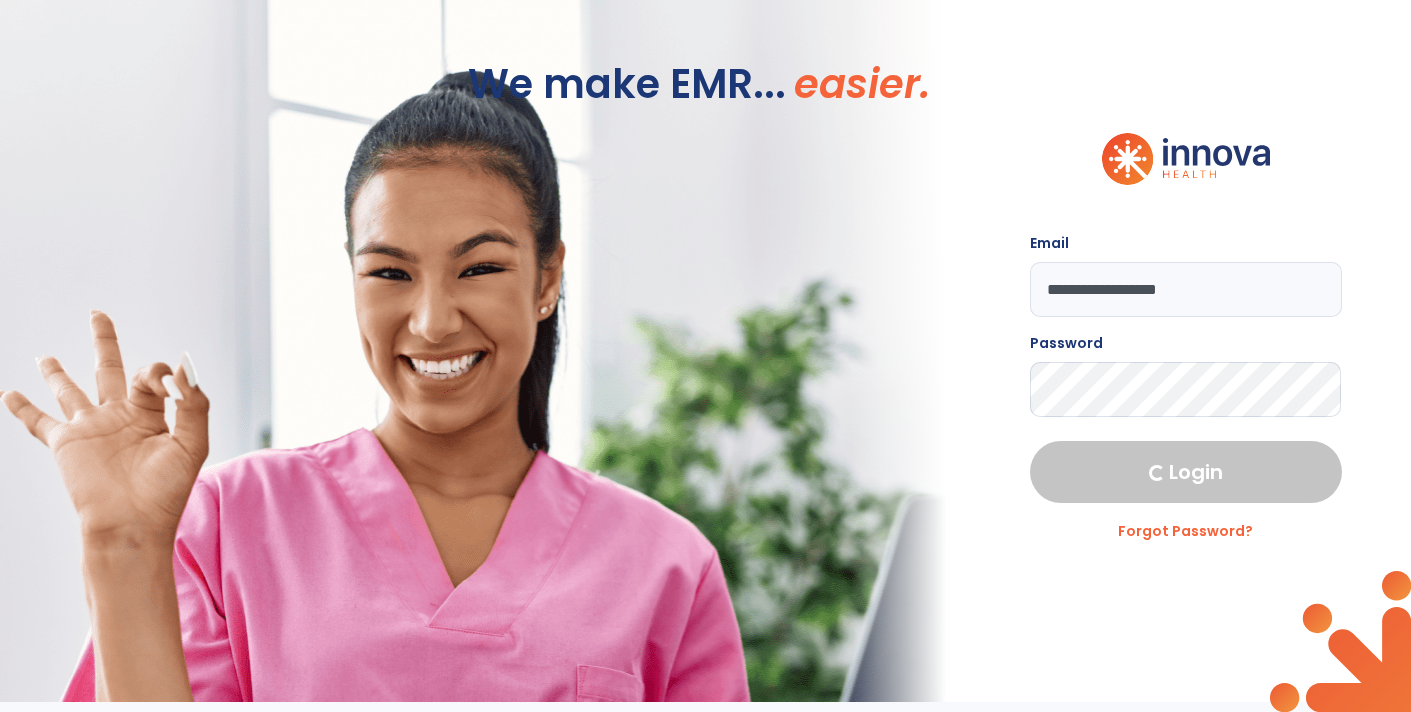 select on "****" 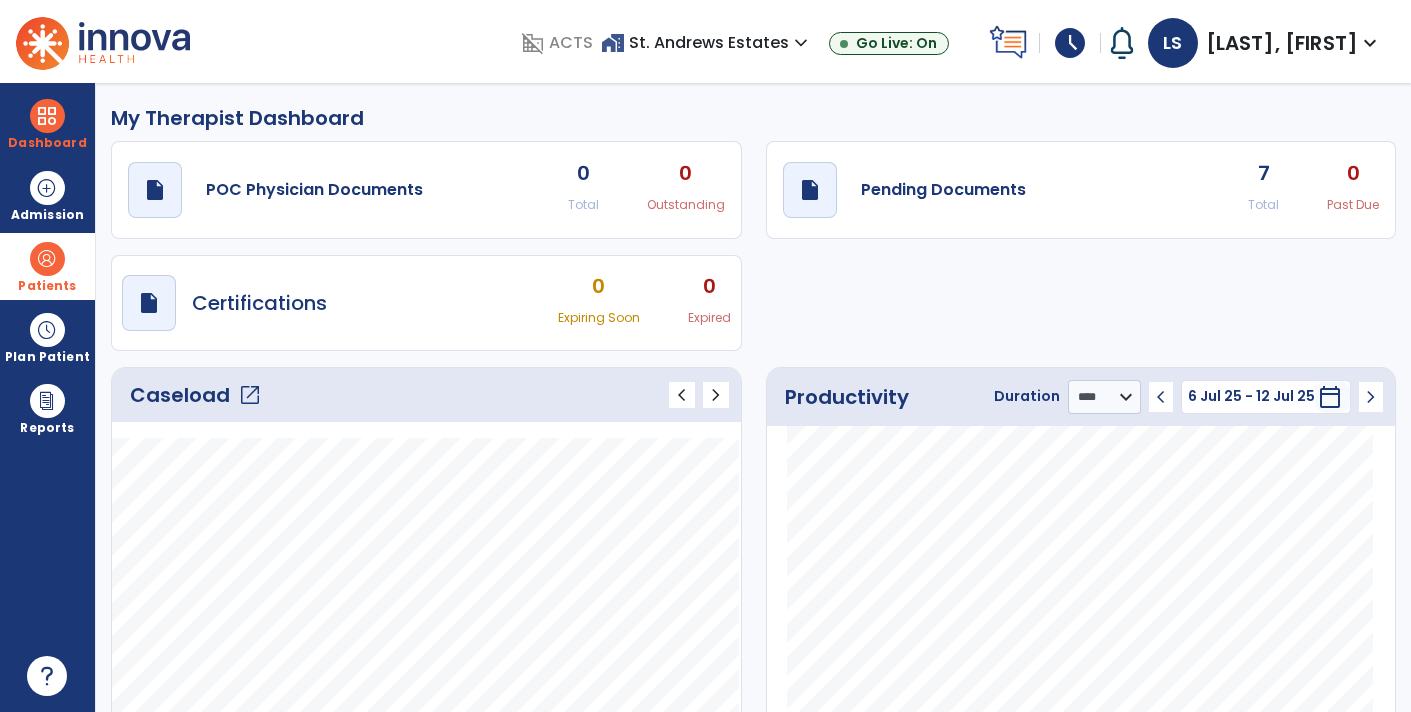 click on "Patients" at bounding box center (47, 266) 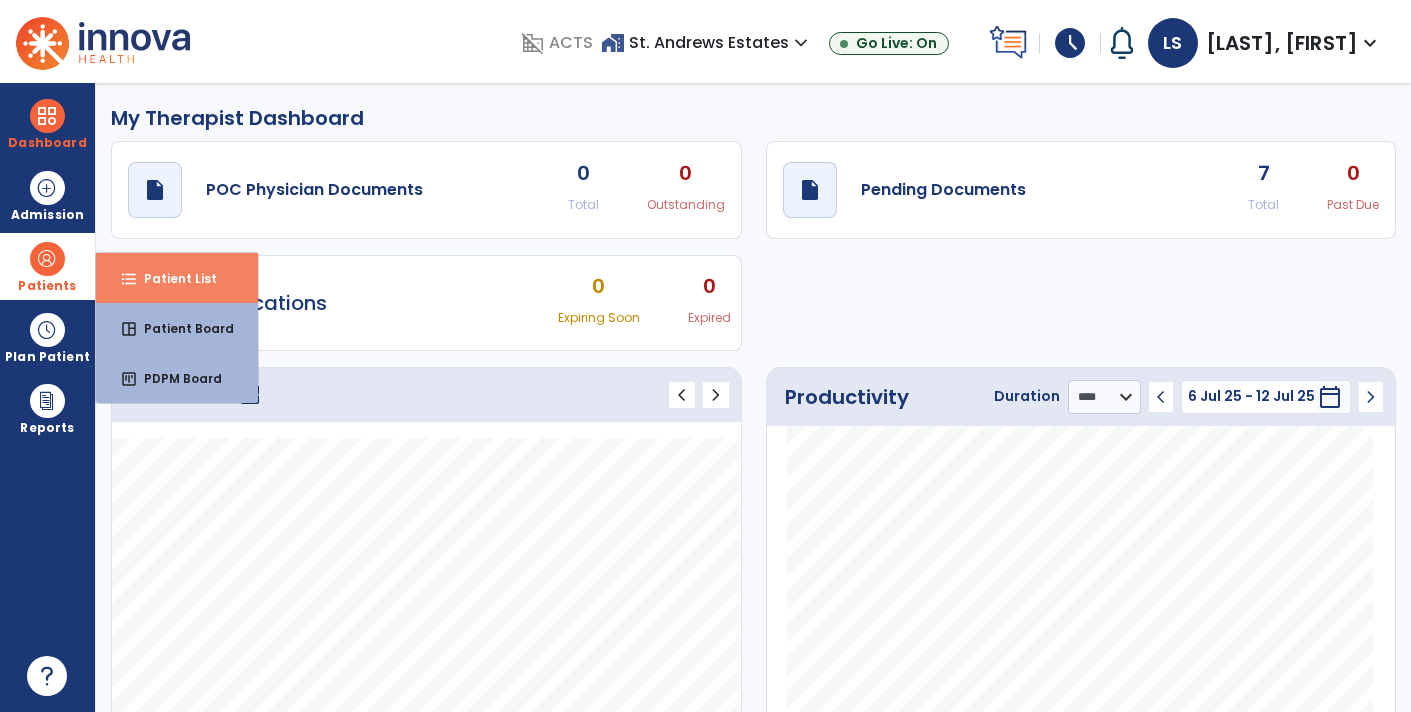 click on "Patient List" at bounding box center [172, 278] 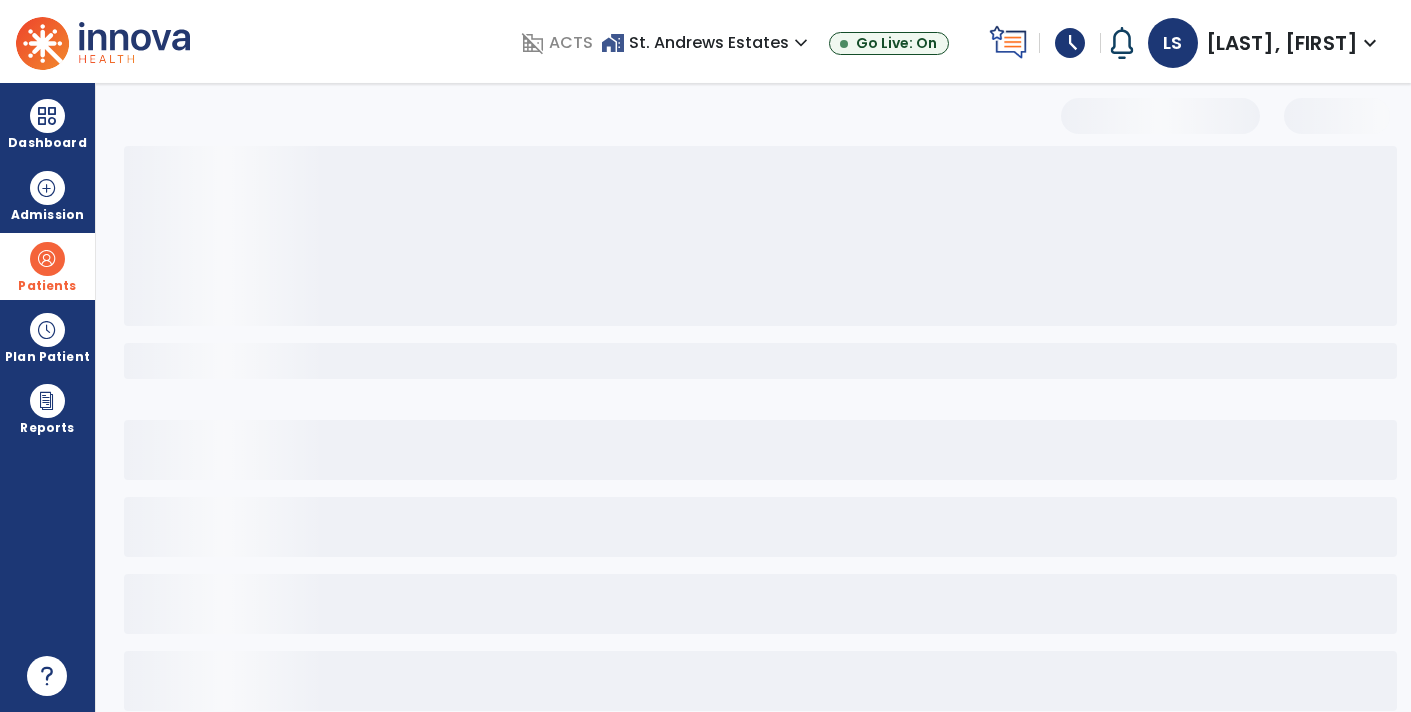 select on "***" 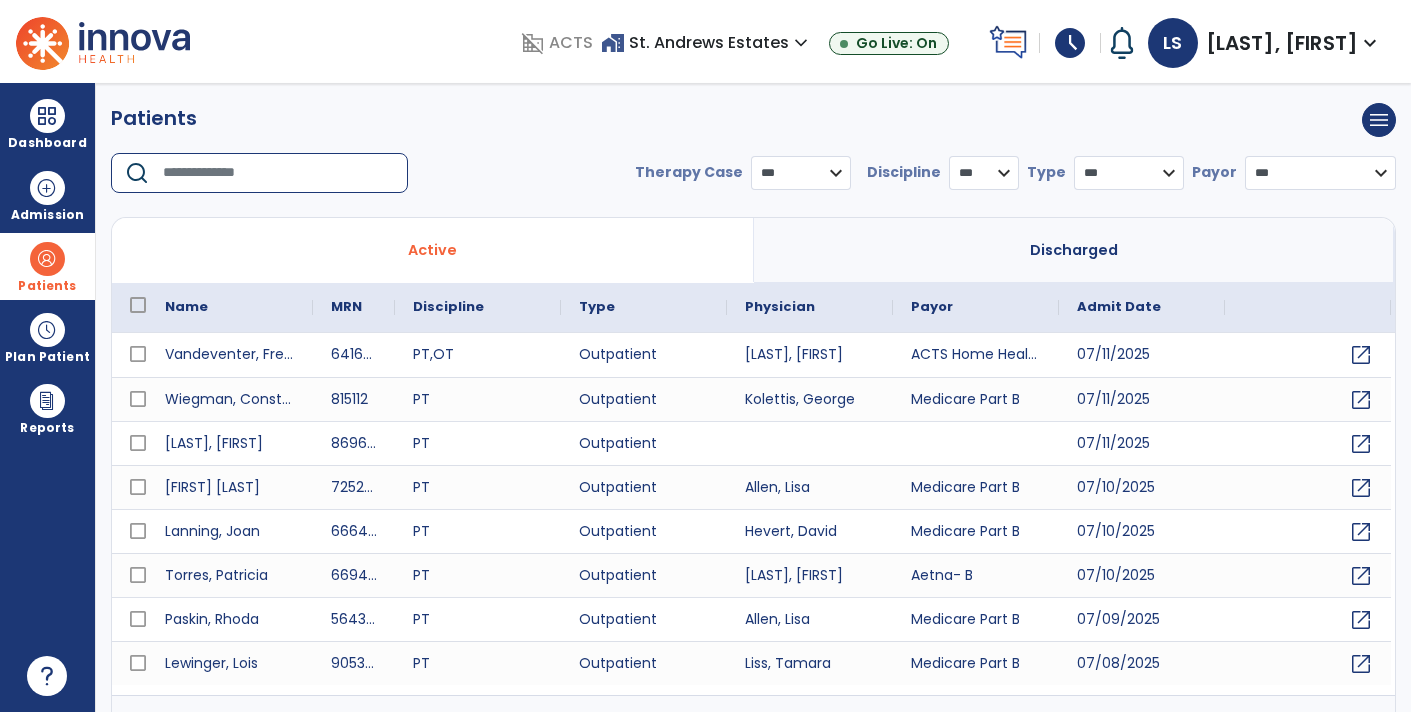 click at bounding box center (278, 173) 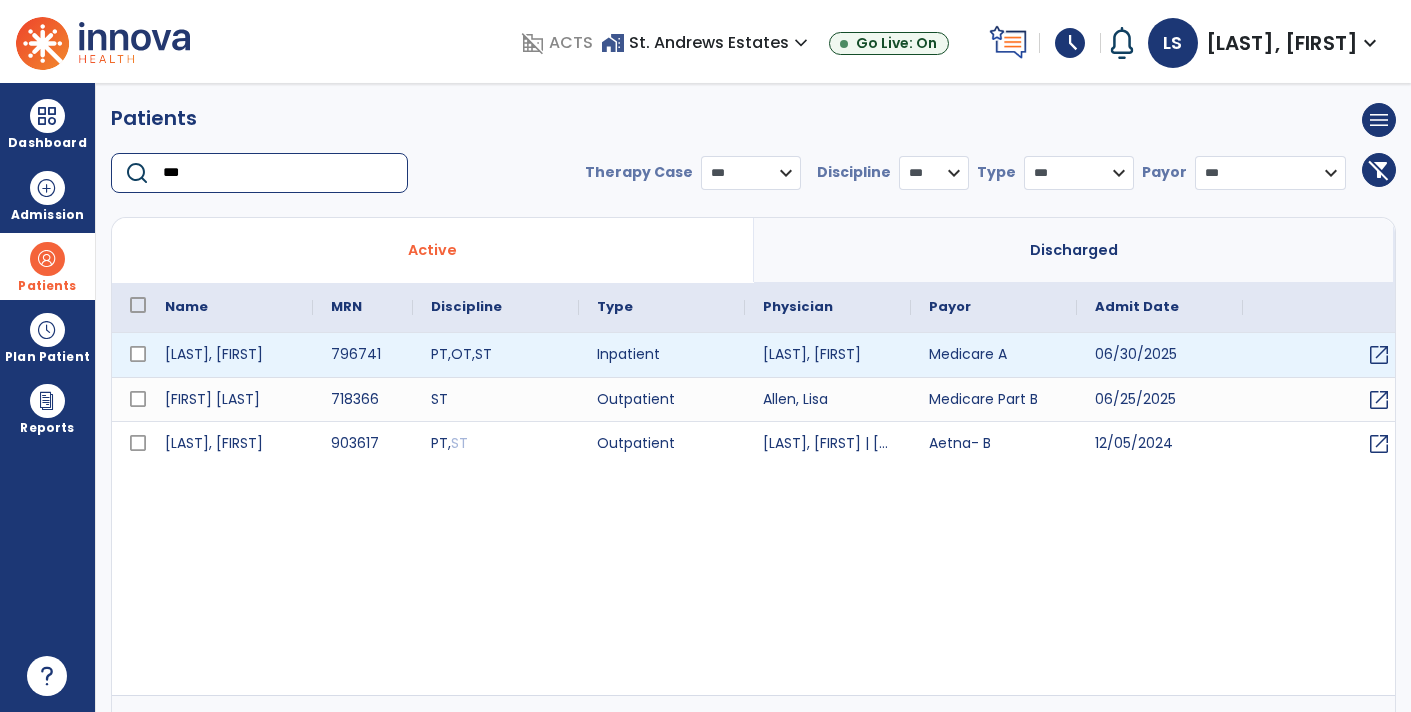 type on "***" 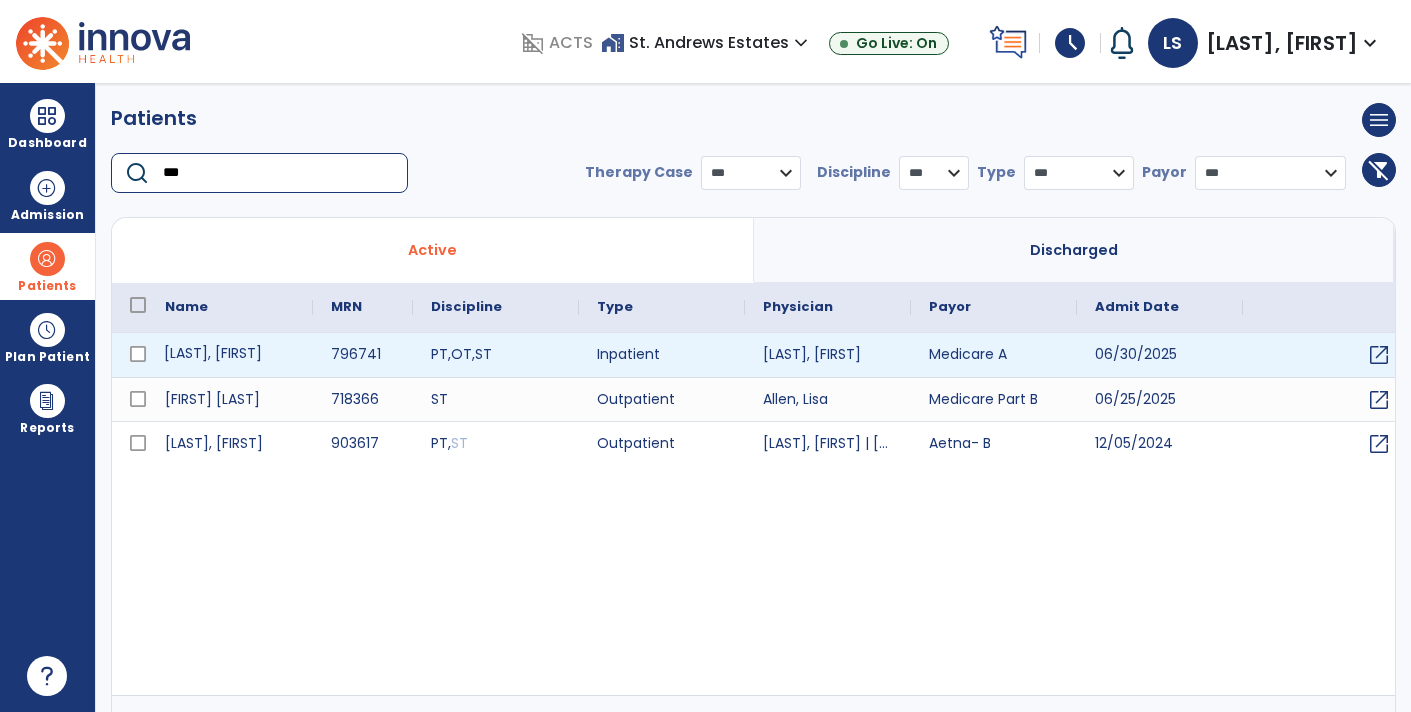 click on "[LAST], [FIRST]" at bounding box center (230, 355) 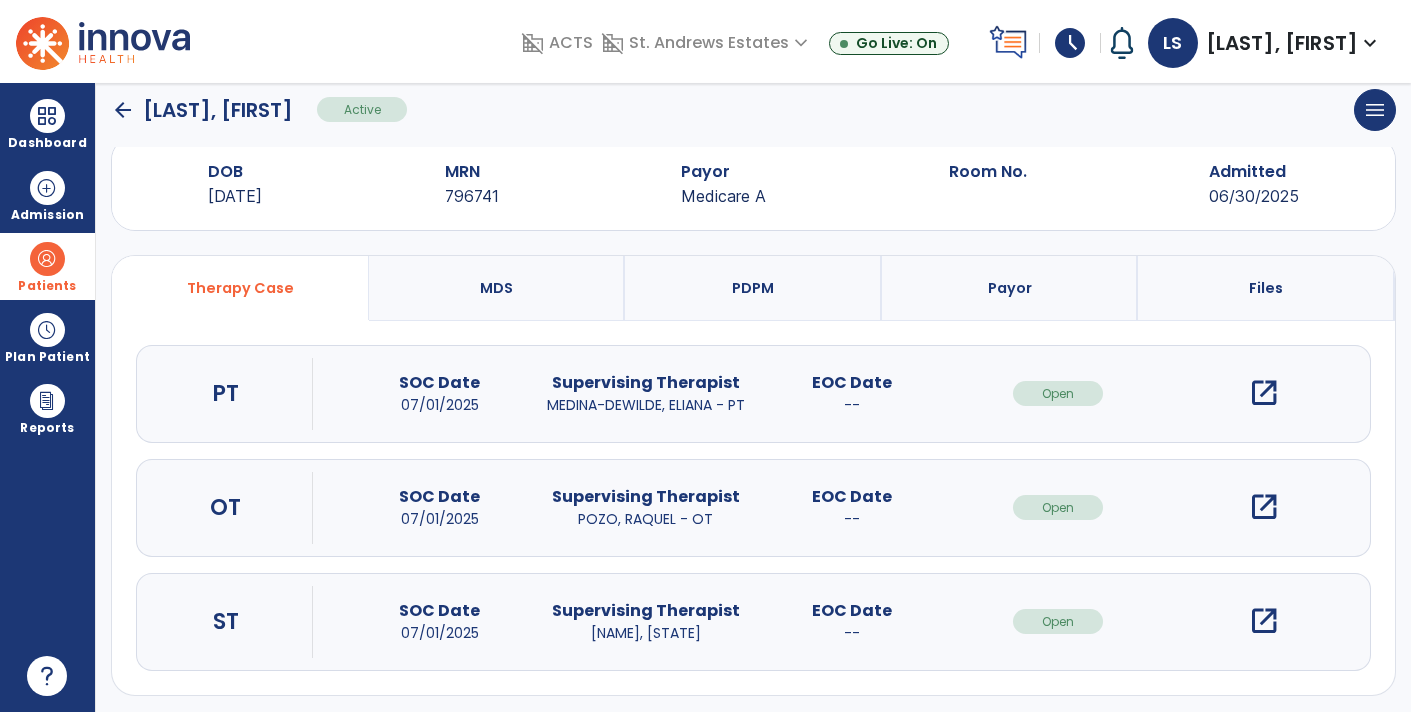 scroll, scrollTop: 44, scrollLeft: 0, axis: vertical 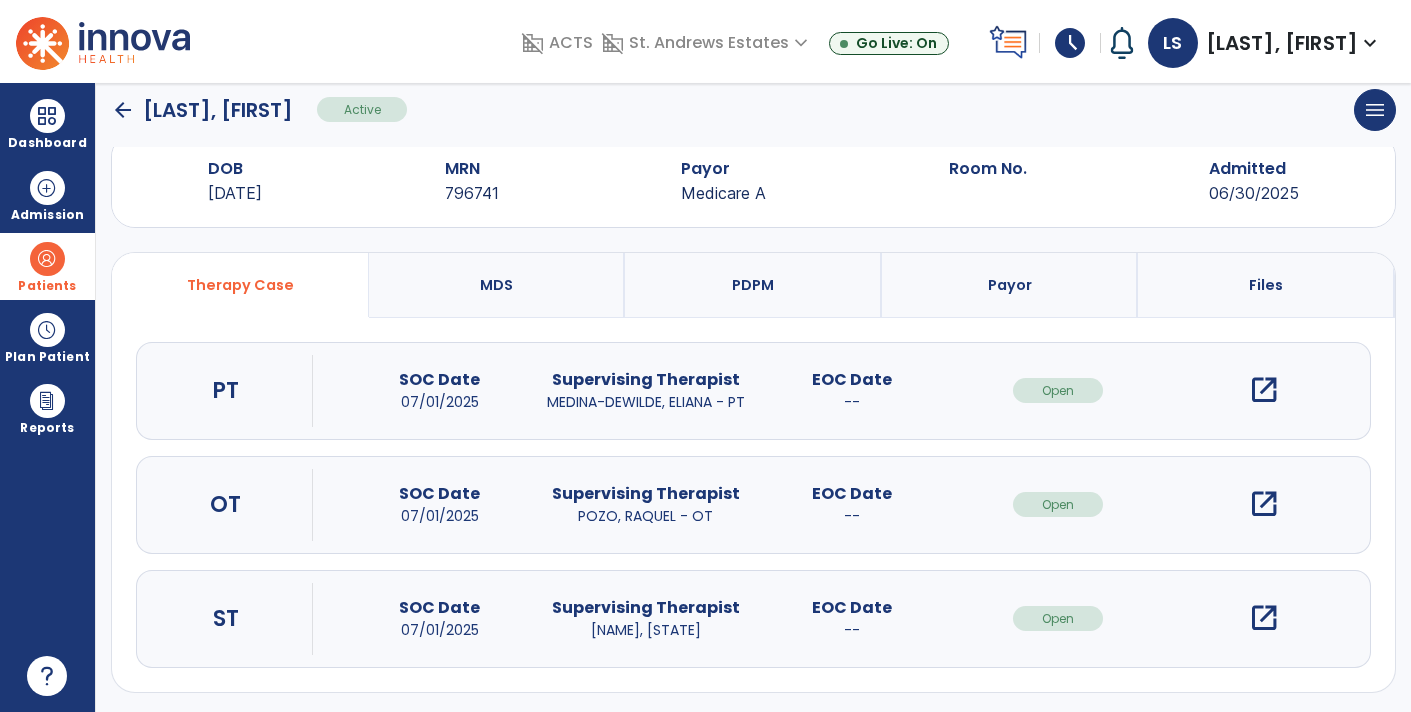 click on "open_in_new" at bounding box center (1264, 390) 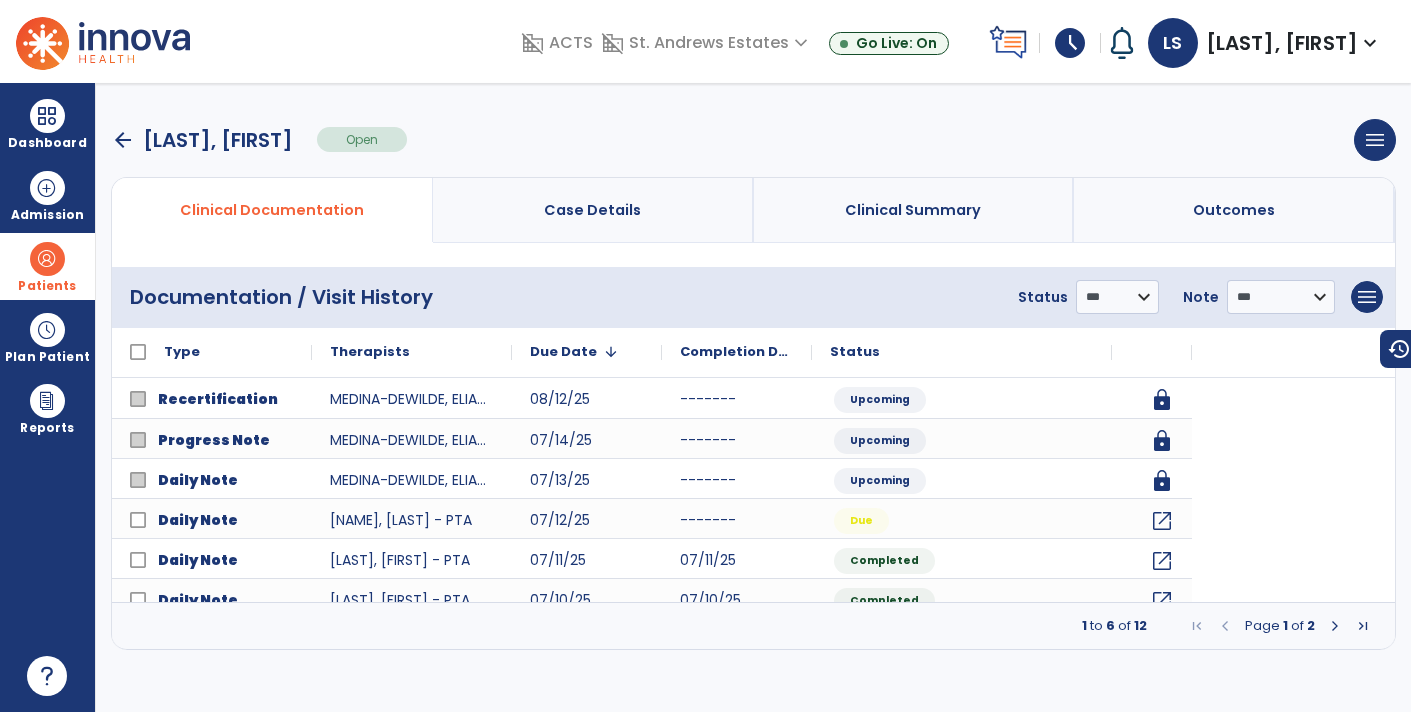 scroll, scrollTop: 0, scrollLeft: 0, axis: both 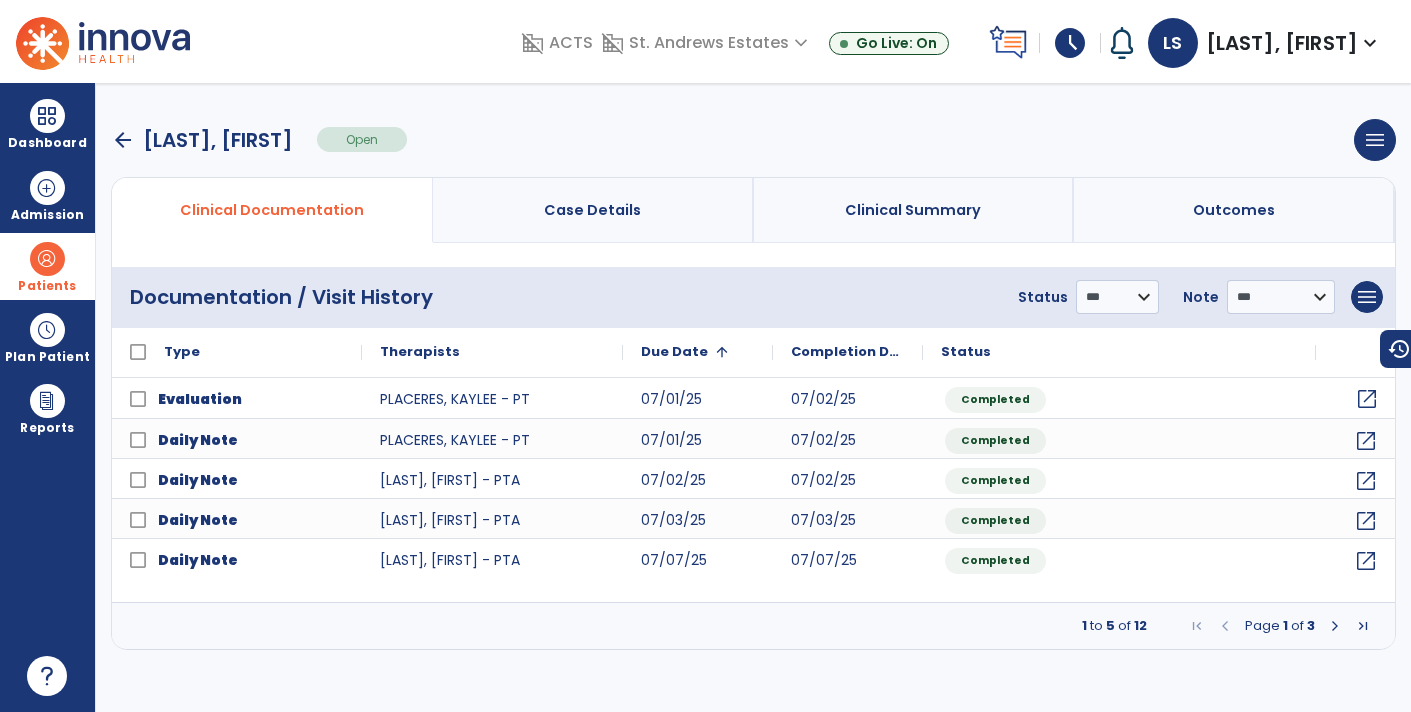 click on "open_in_new" 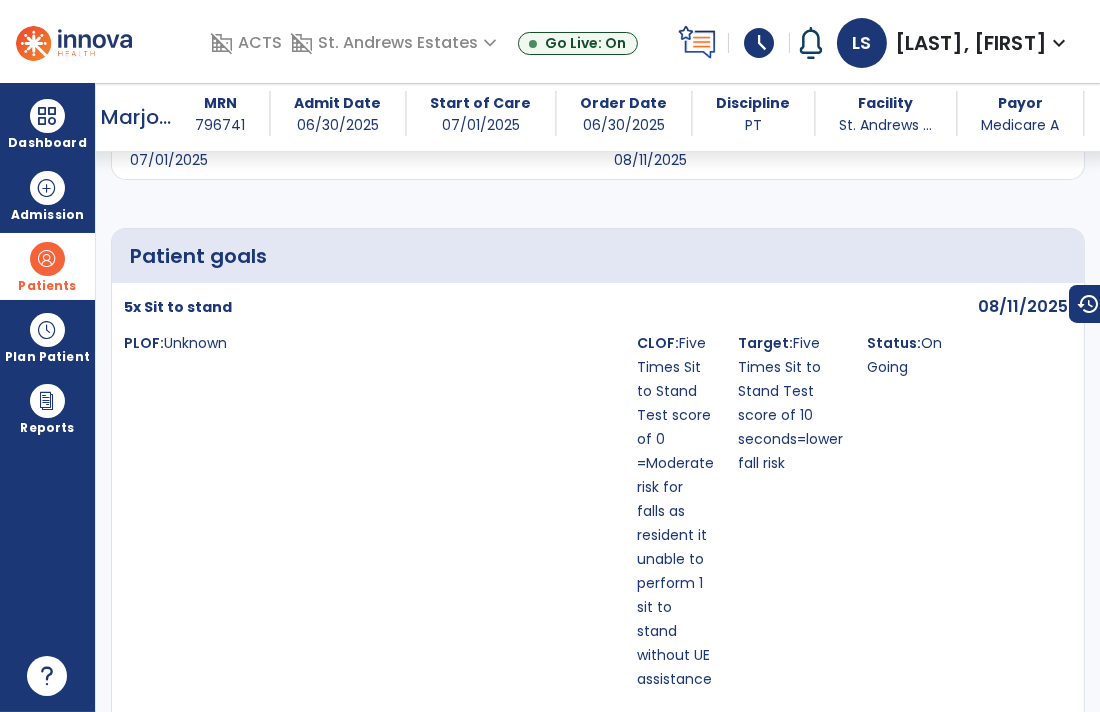 scroll, scrollTop: 6037, scrollLeft: 0, axis: vertical 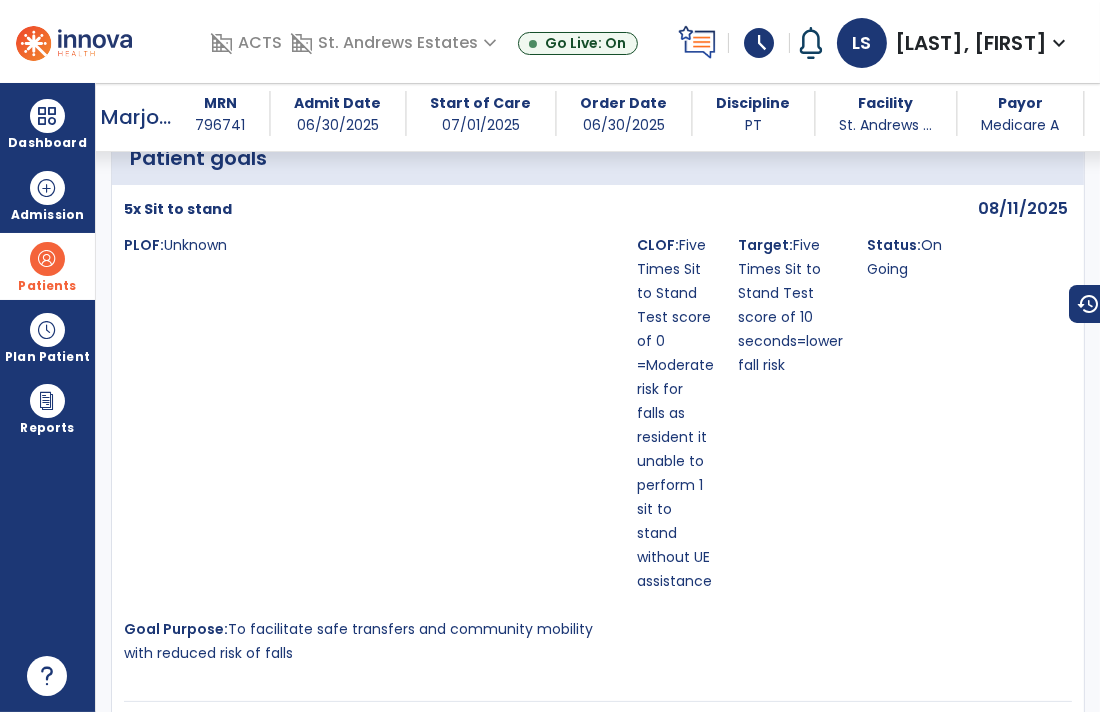 click on "PLOF:  Unknown" at bounding box center (374, 413) 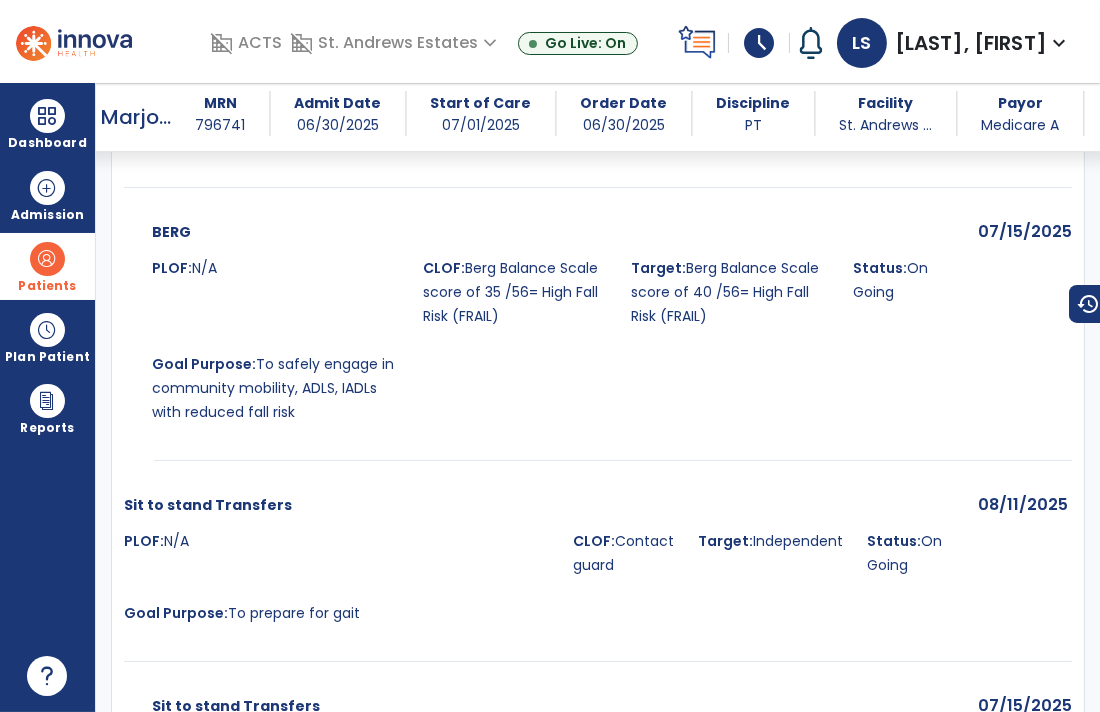 scroll, scrollTop: 7188, scrollLeft: 0, axis: vertical 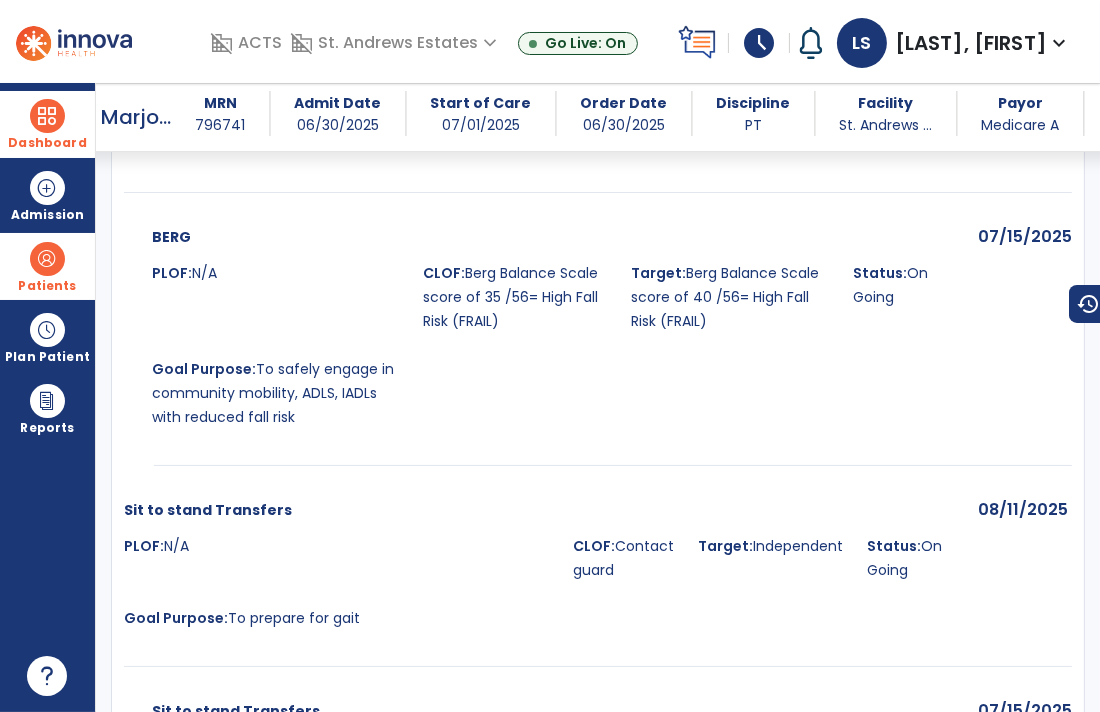 click at bounding box center (47, 116) 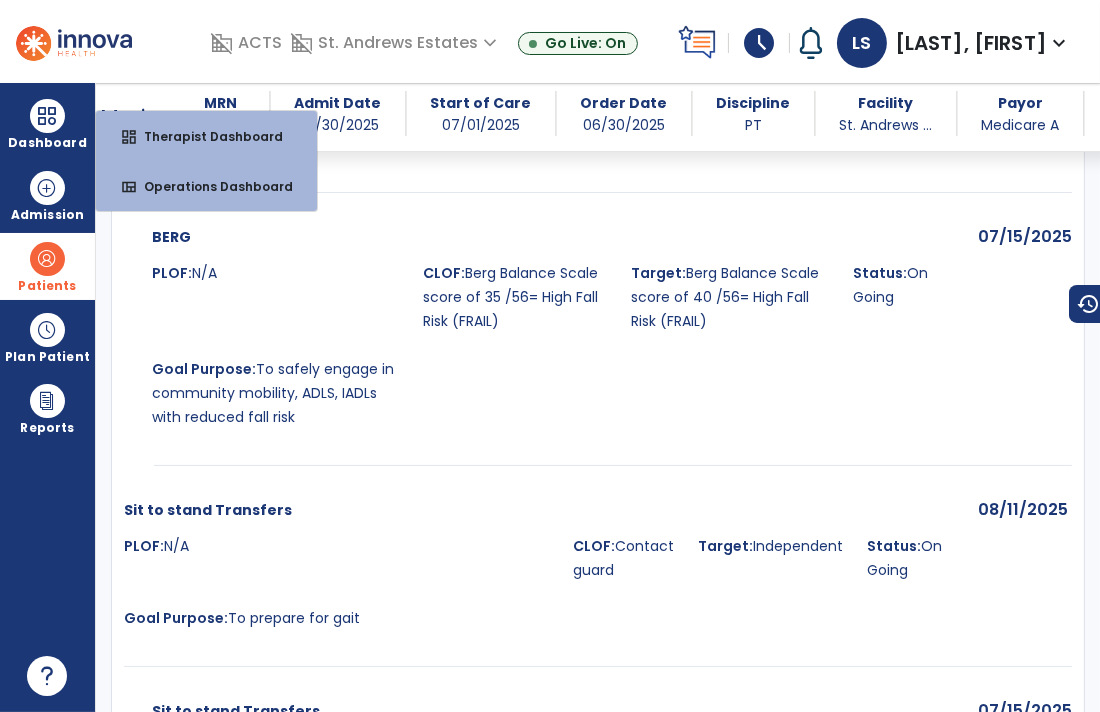 click on "PLOF:  N/A" at bounding box center [281, 297] 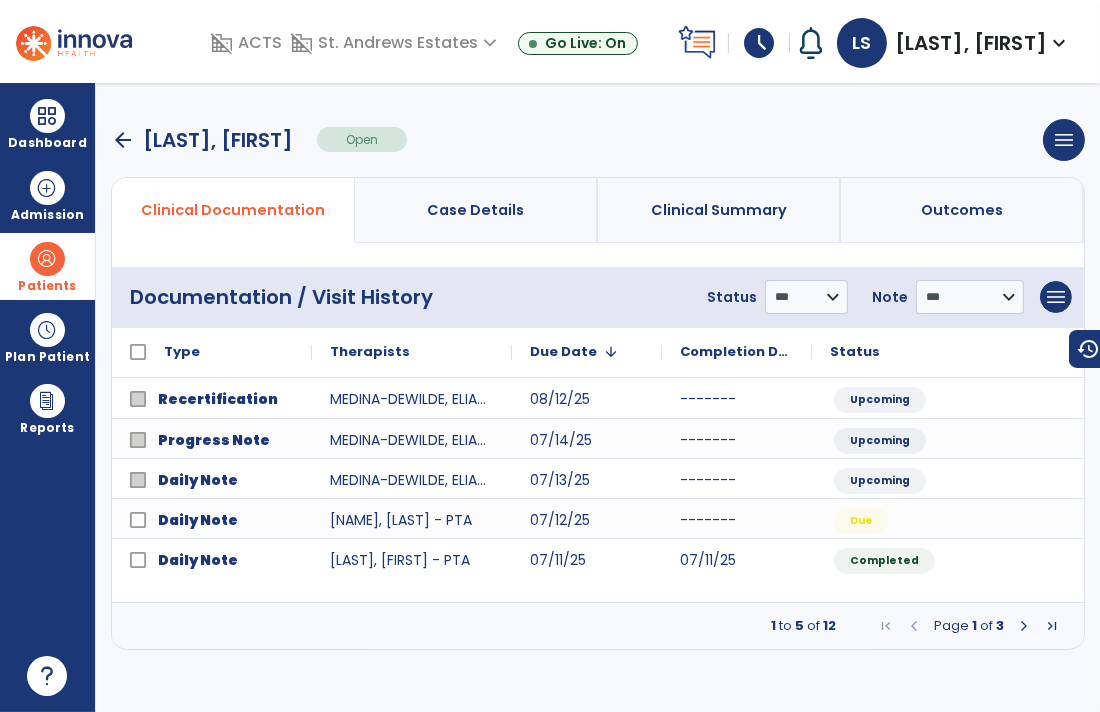 scroll, scrollTop: 0, scrollLeft: 0, axis: both 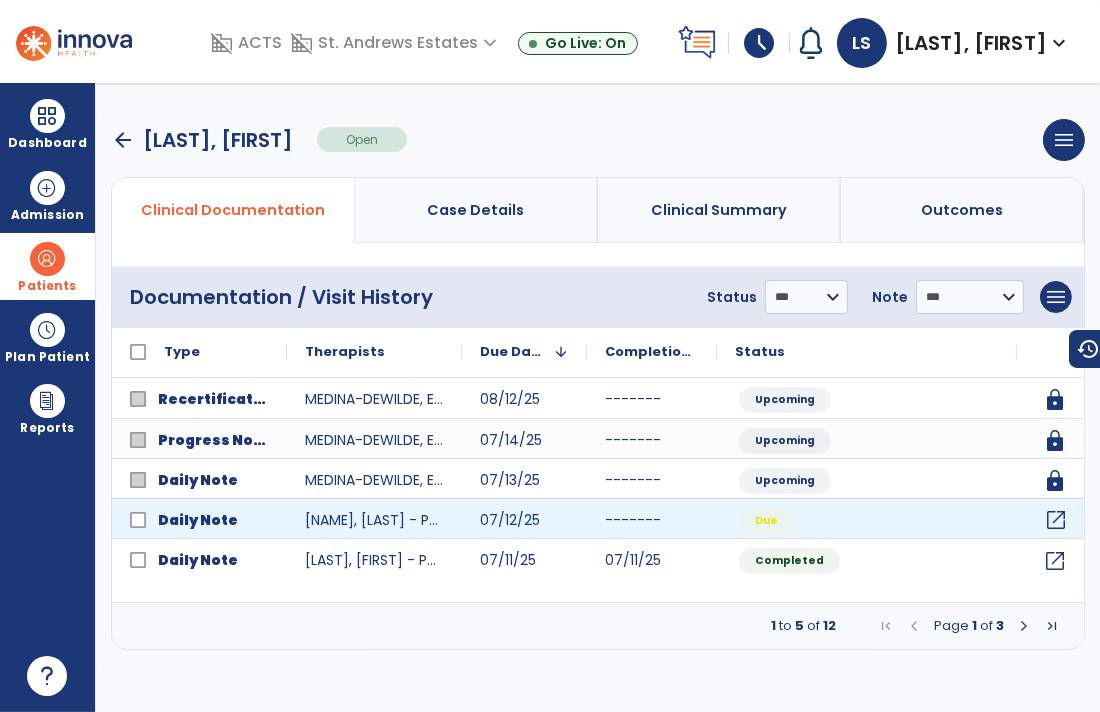 click on "open_in_new" 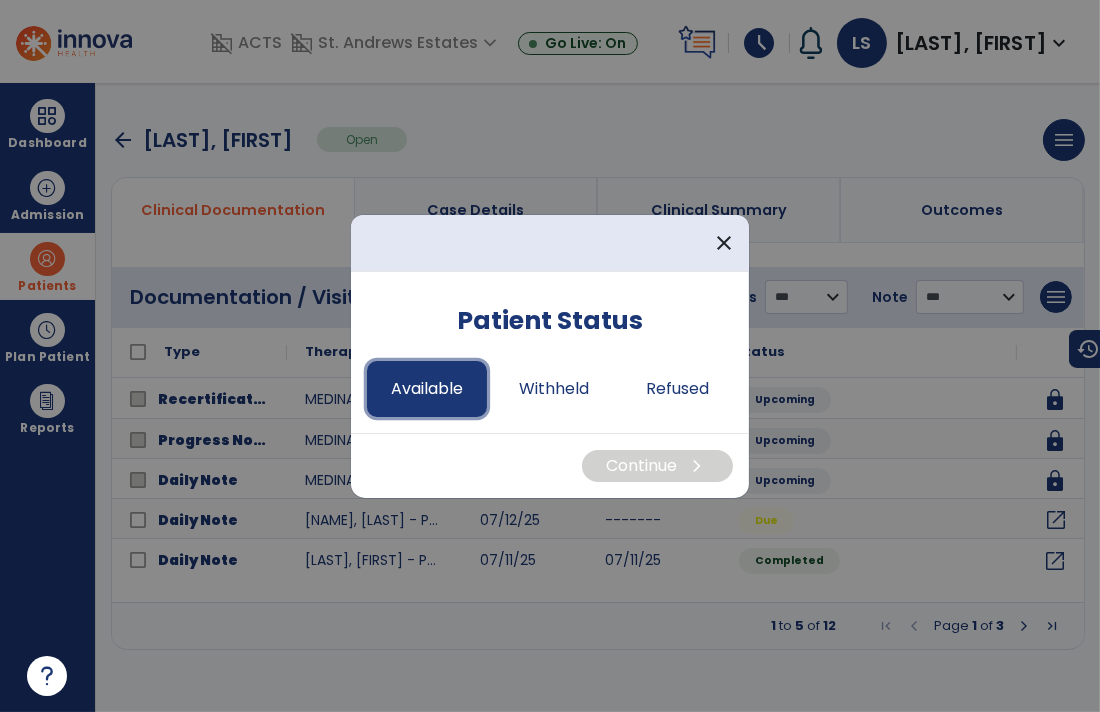 click on "Available" at bounding box center (427, 389) 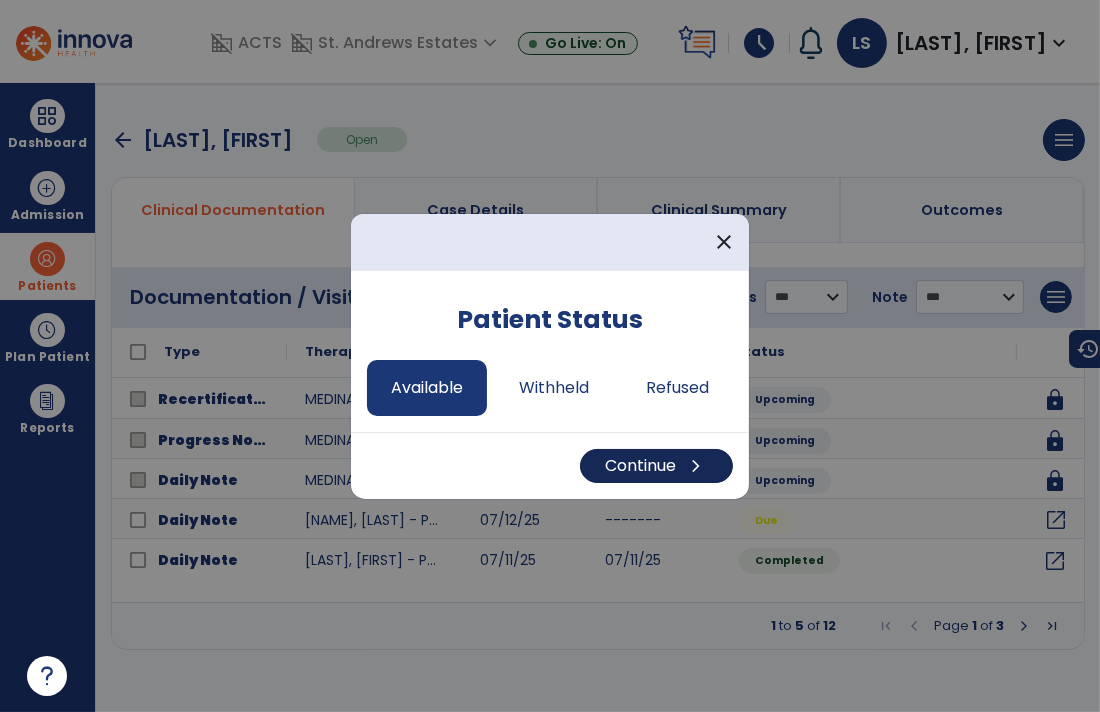 click on "Continue   chevron_right" at bounding box center (656, 466) 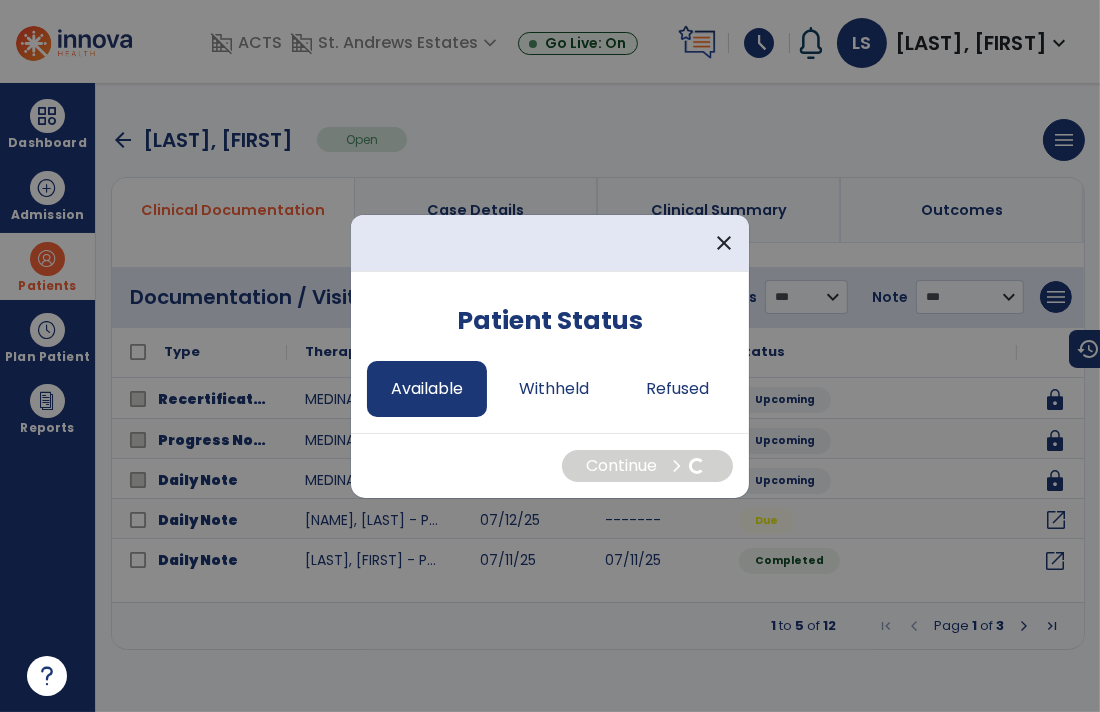 select on "*" 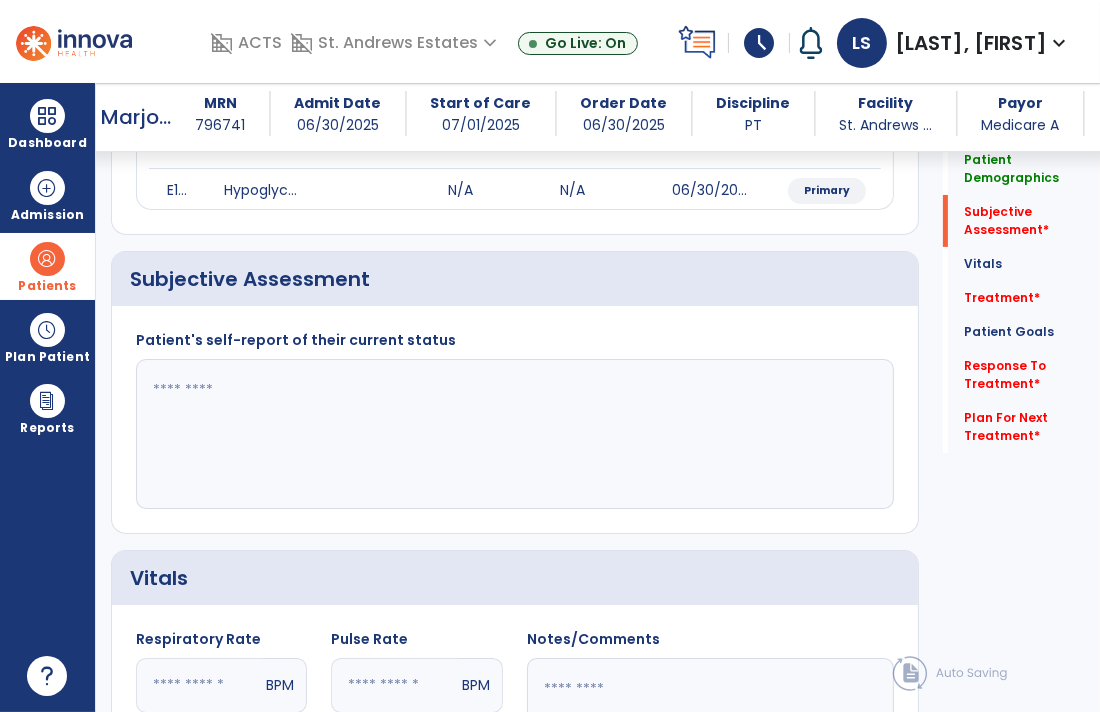 scroll, scrollTop: 291, scrollLeft: 0, axis: vertical 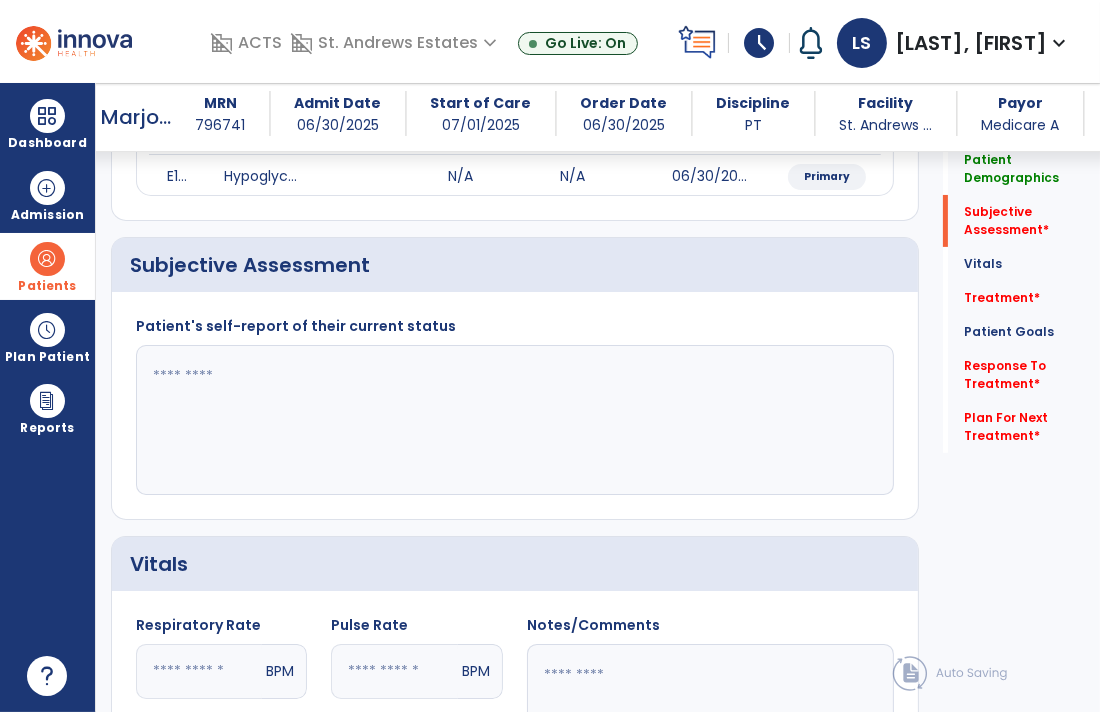 click 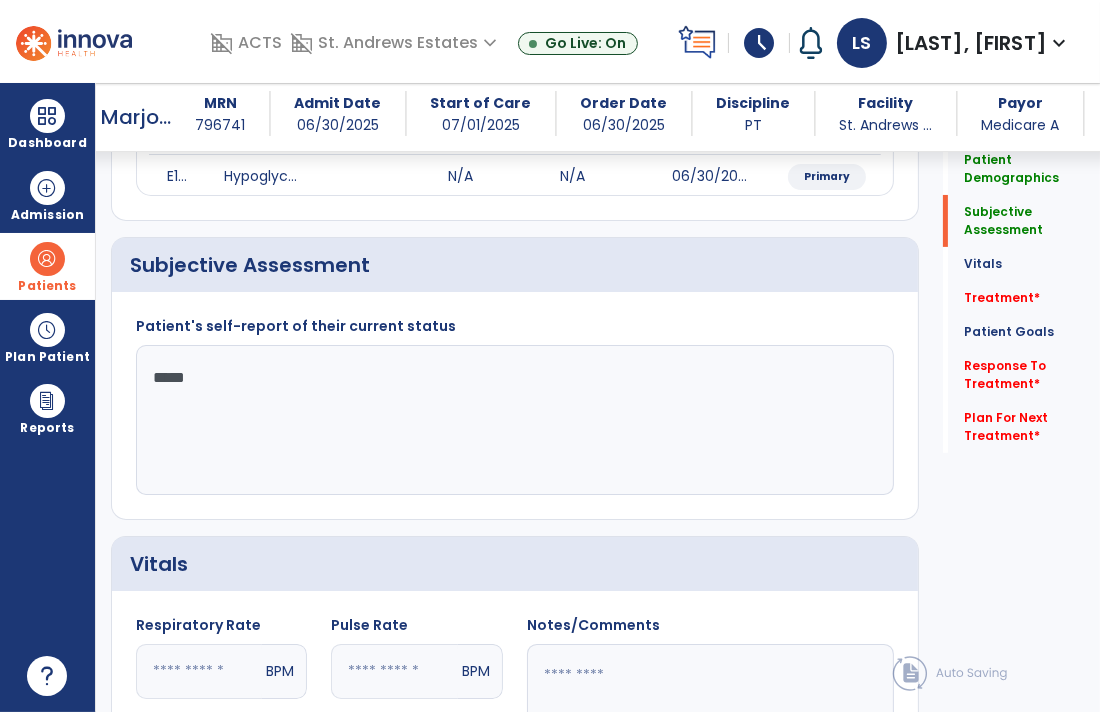 click on "*****" 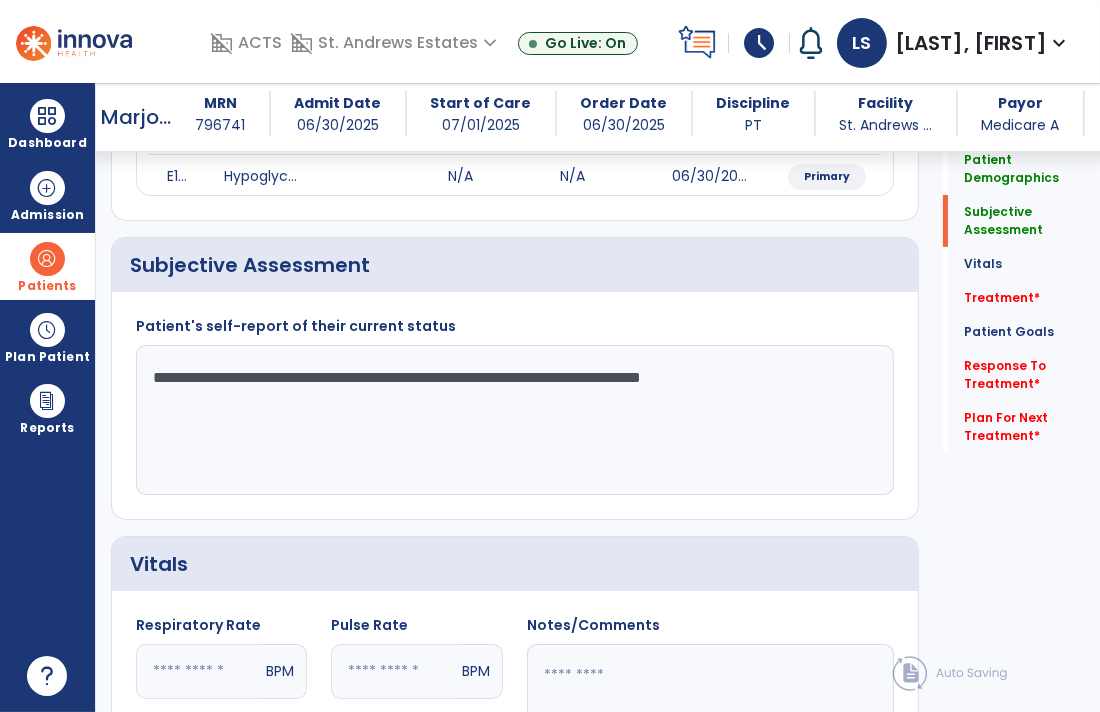 click on "**********" 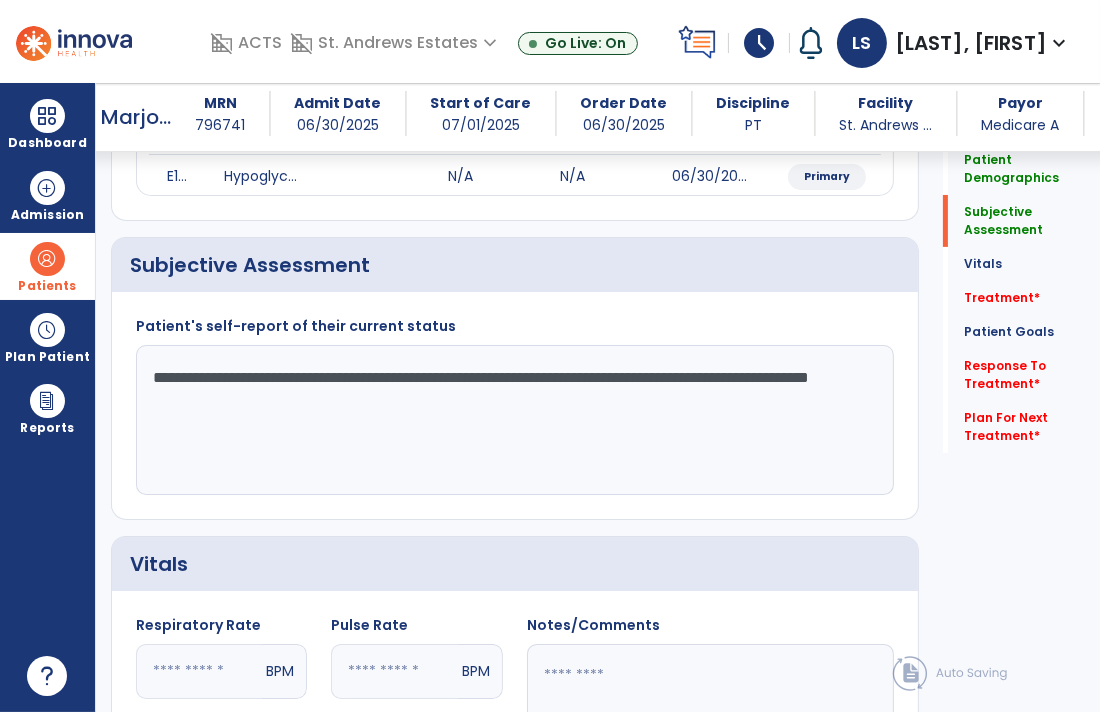 click on "**********" 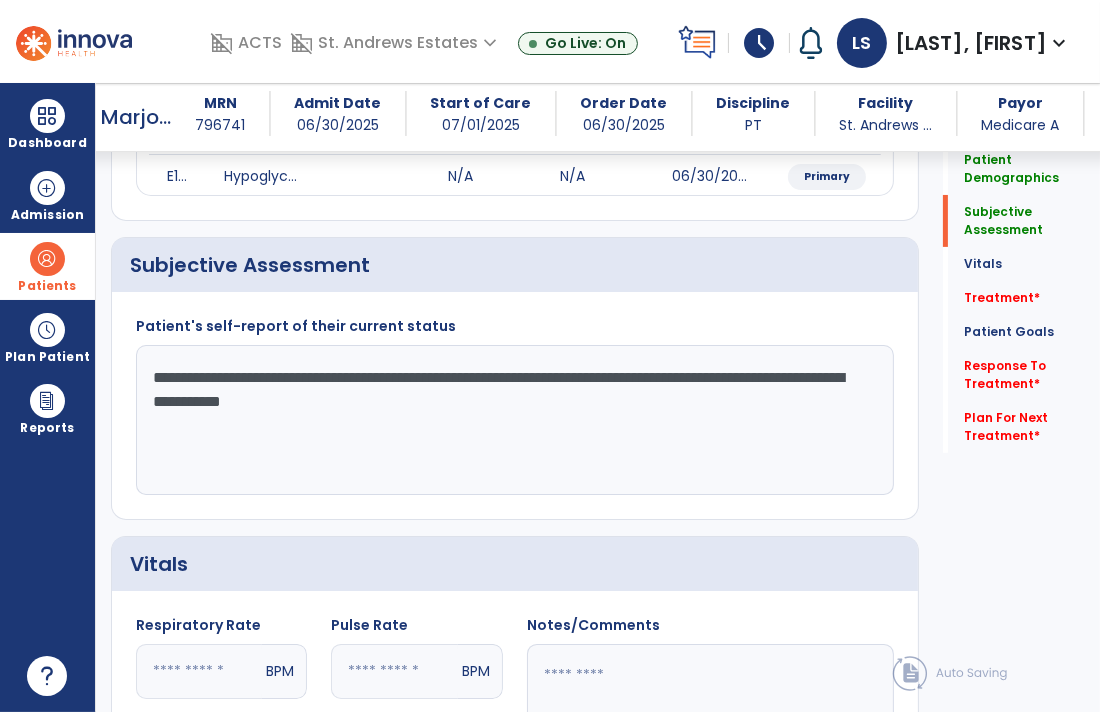 click on "**********" 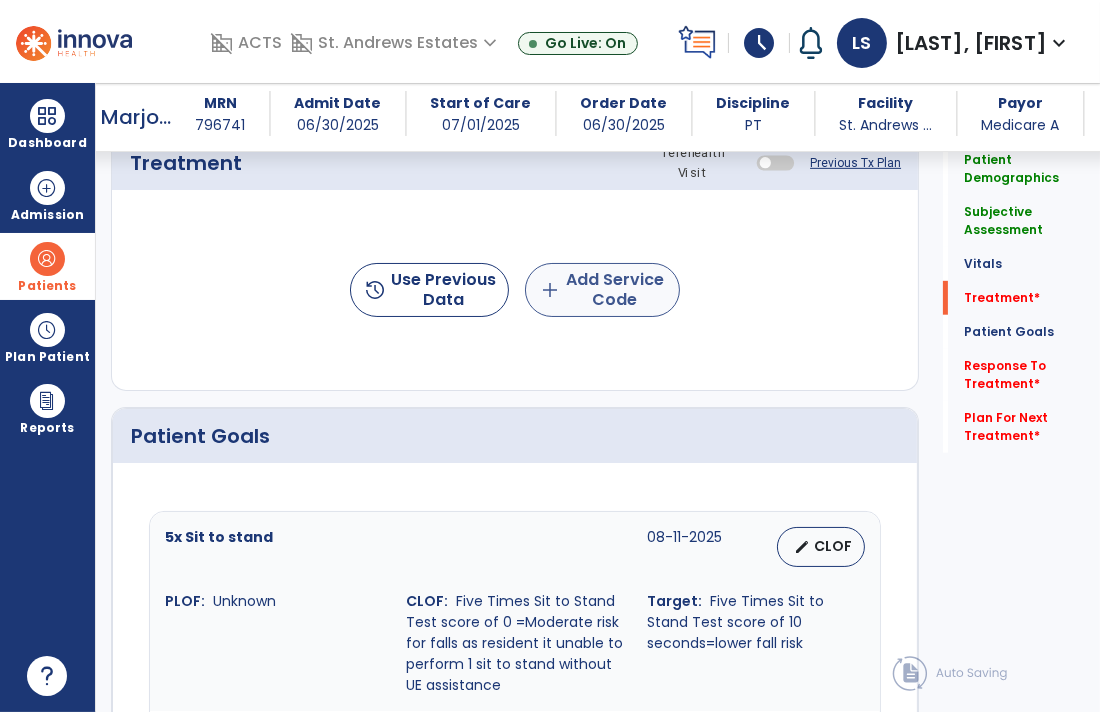 type on "**********" 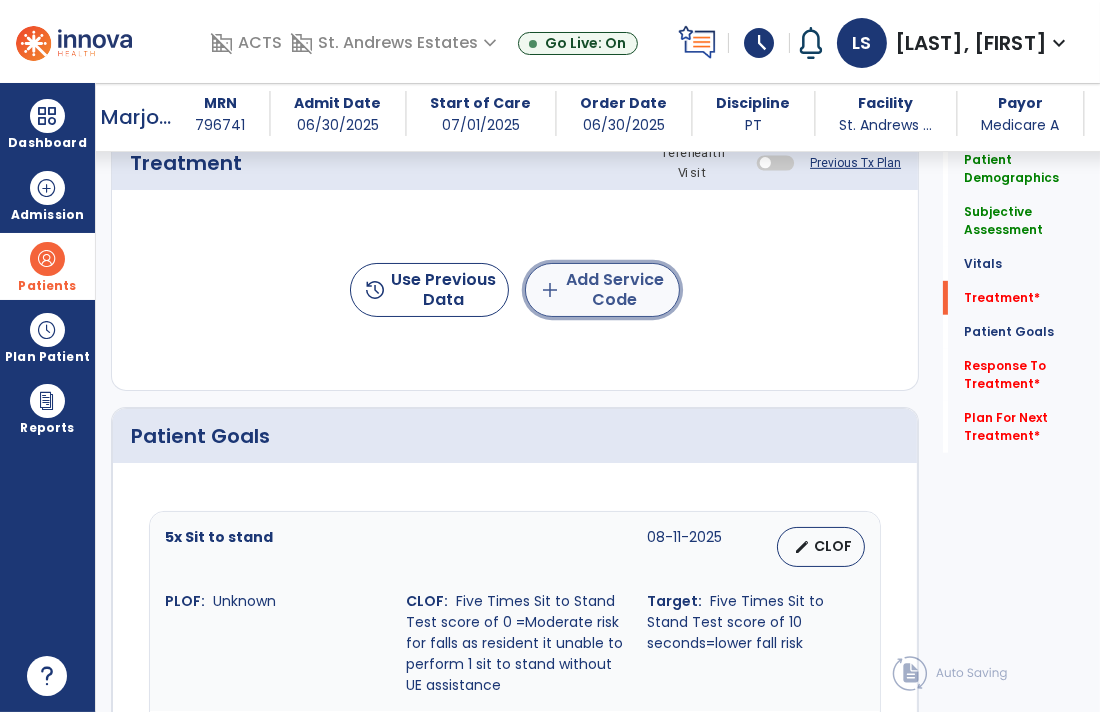 click on "add  Add Service Code" 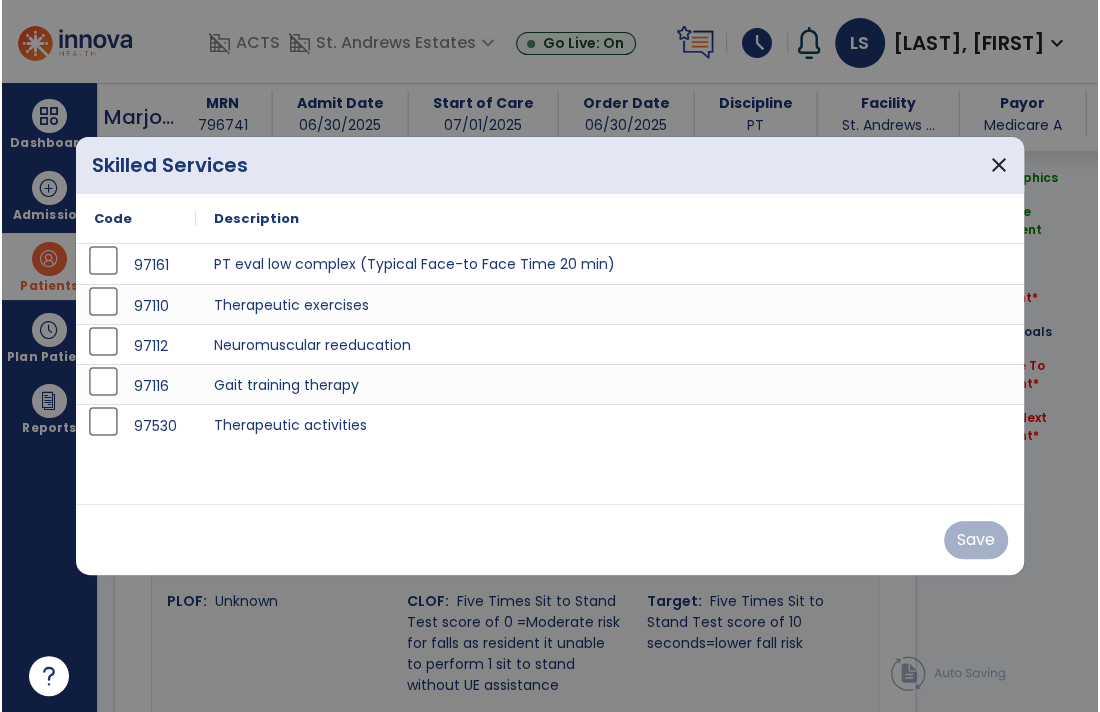scroll, scrollTop: 1114, scrollLeft: 0, axis: vertical 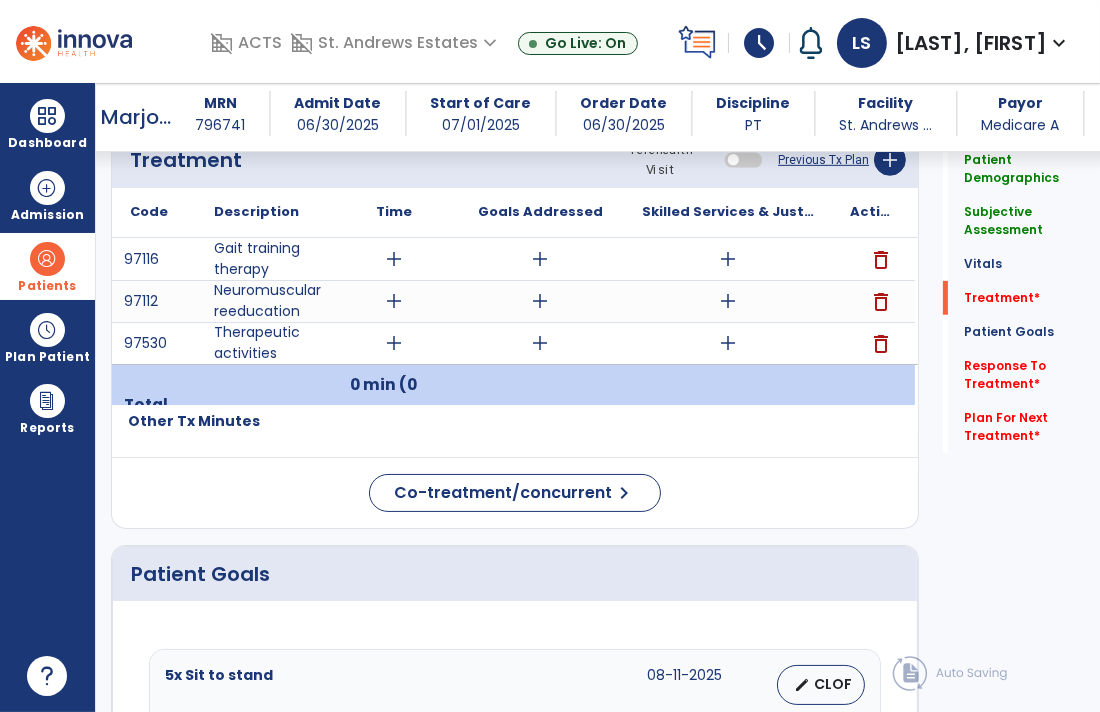 click on "add" at bounding box center (394, 259) 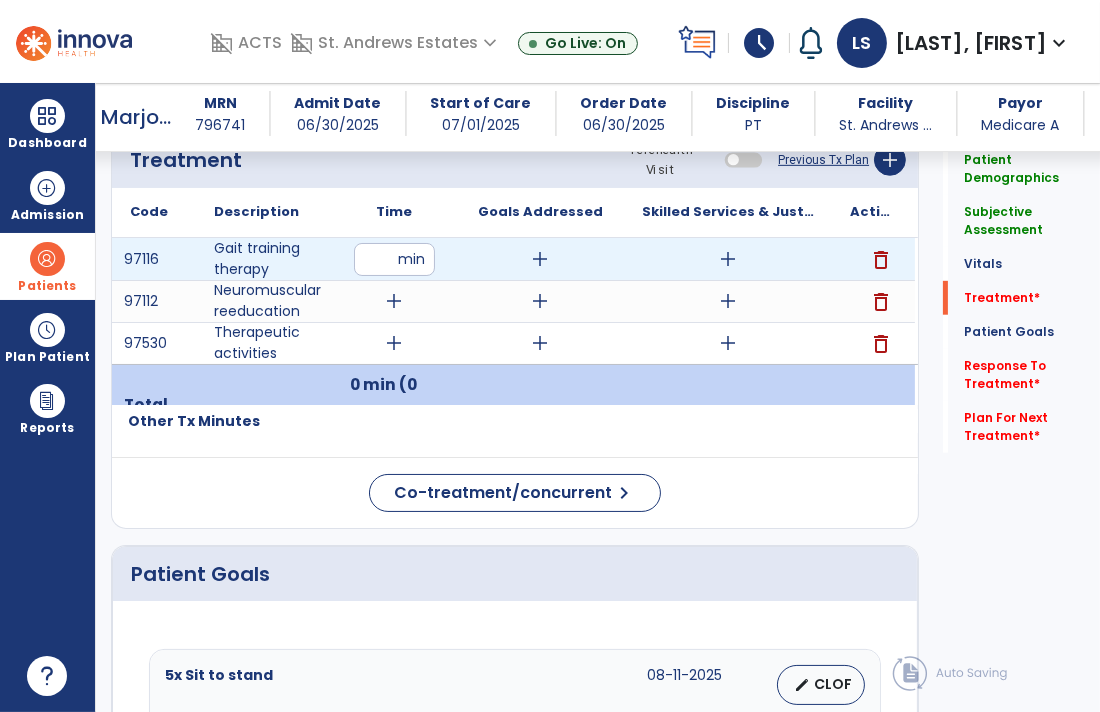 type on "**" 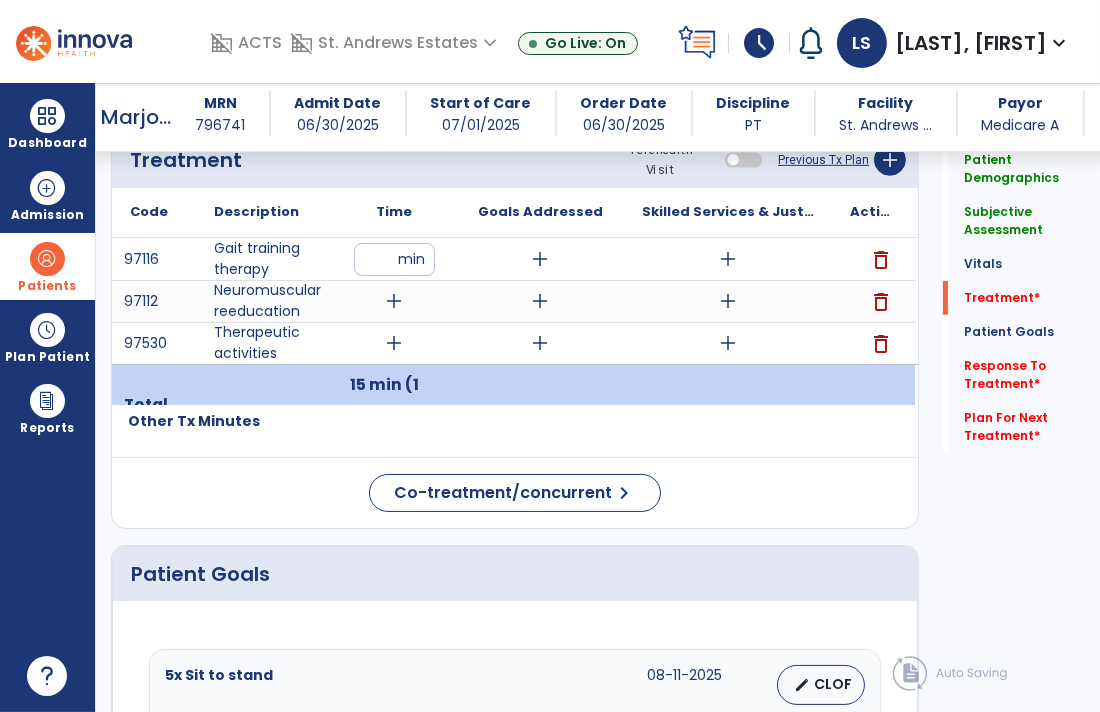 click on "add" at bounding box center (540, 259) 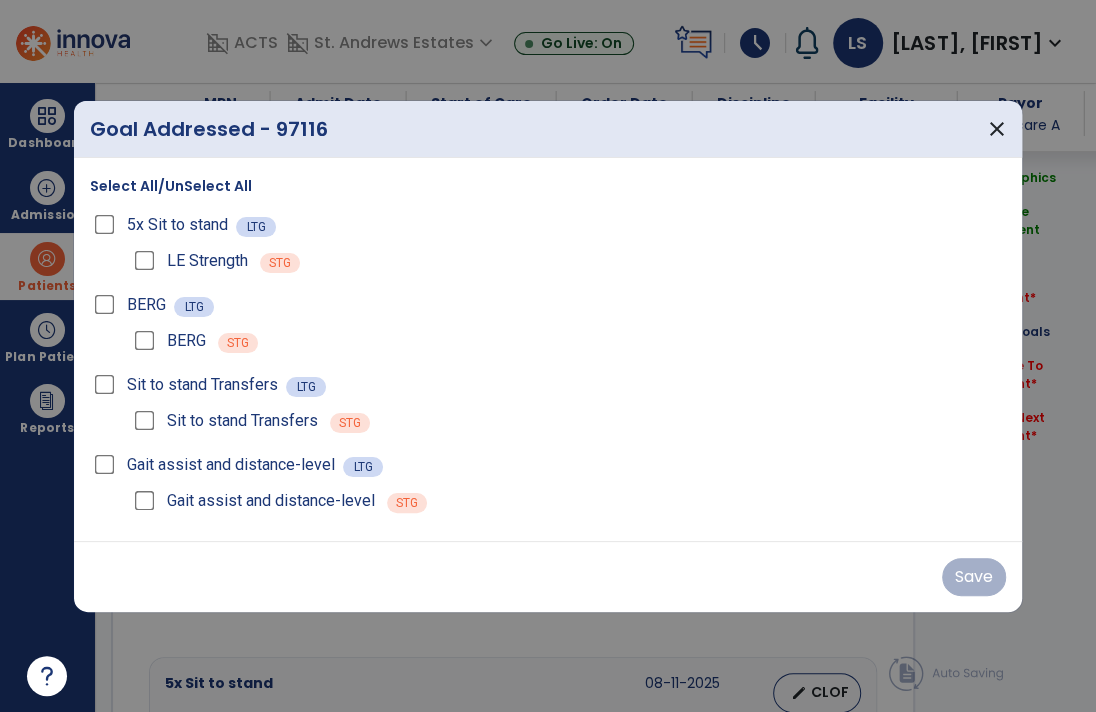 scroll, scrollTop: 1118, scrollLeft: 0, axis: vertical 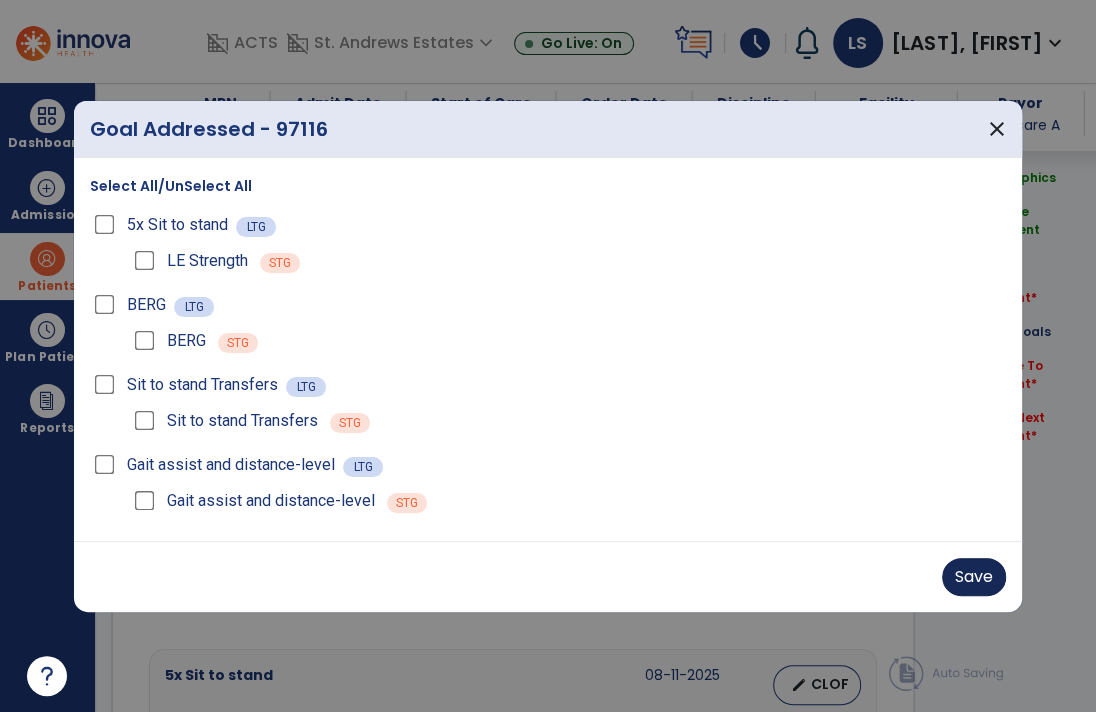 click on "Save" at bounding box center (974, 577) 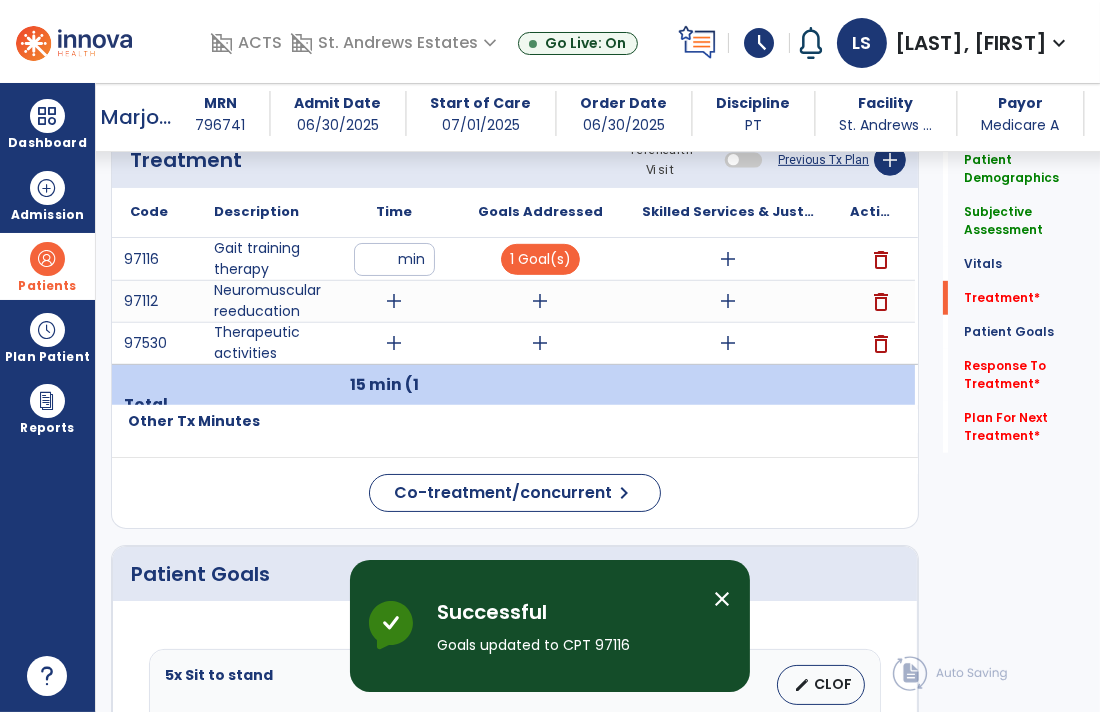 click on "add" at bounding box center (728, 259) 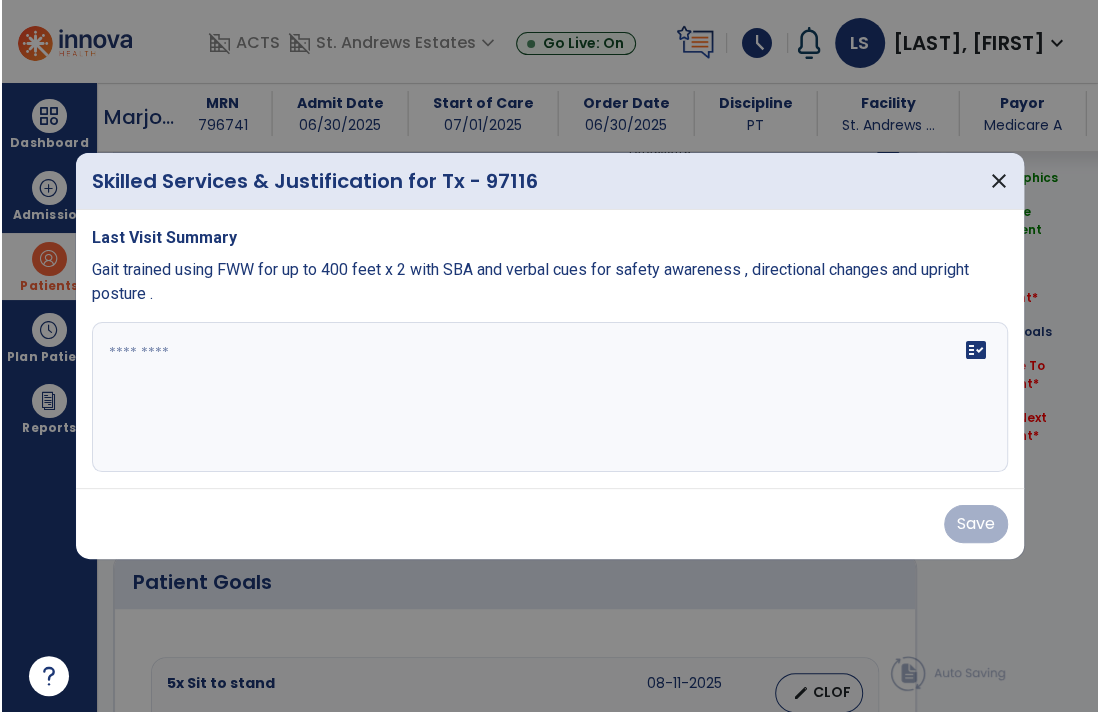 scroll, scrollTop: 1118, scrollLeft: 0, axis: vertical 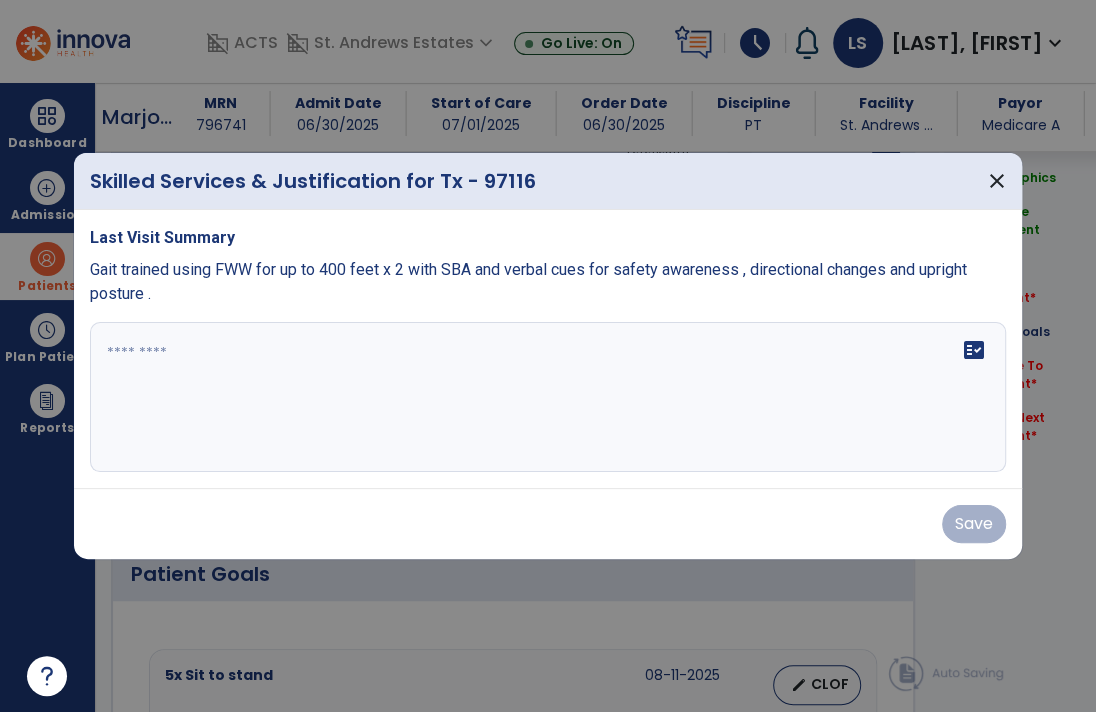 click on "fact_check" at bounding box center (548, 397) 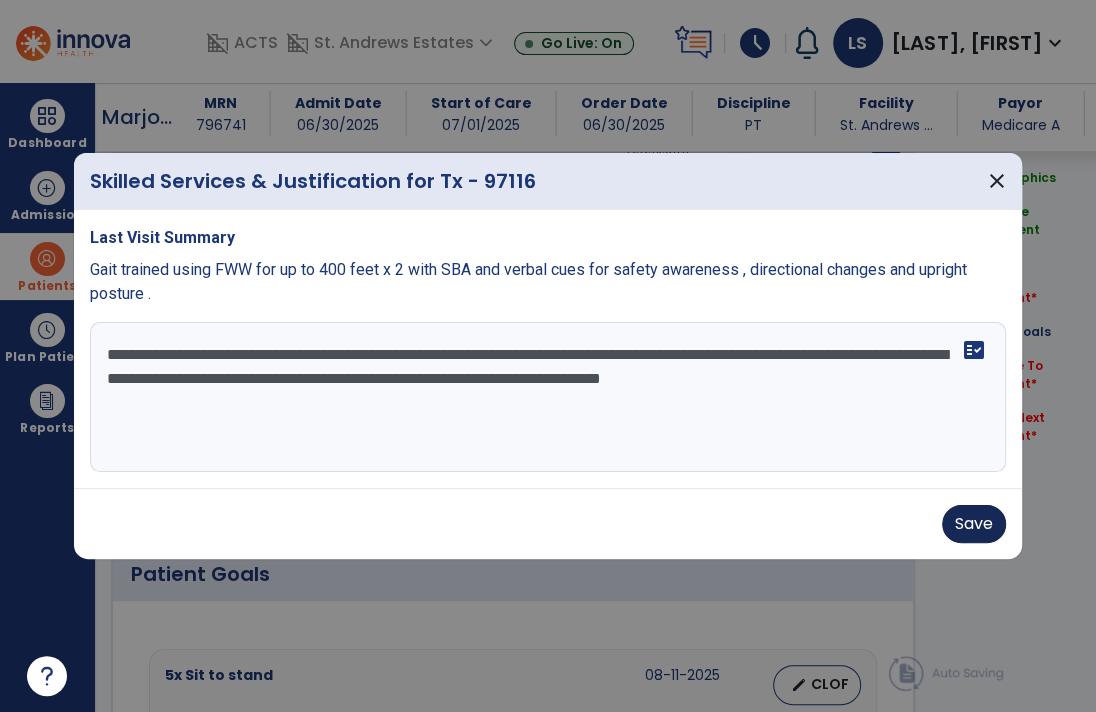 type on "**********" 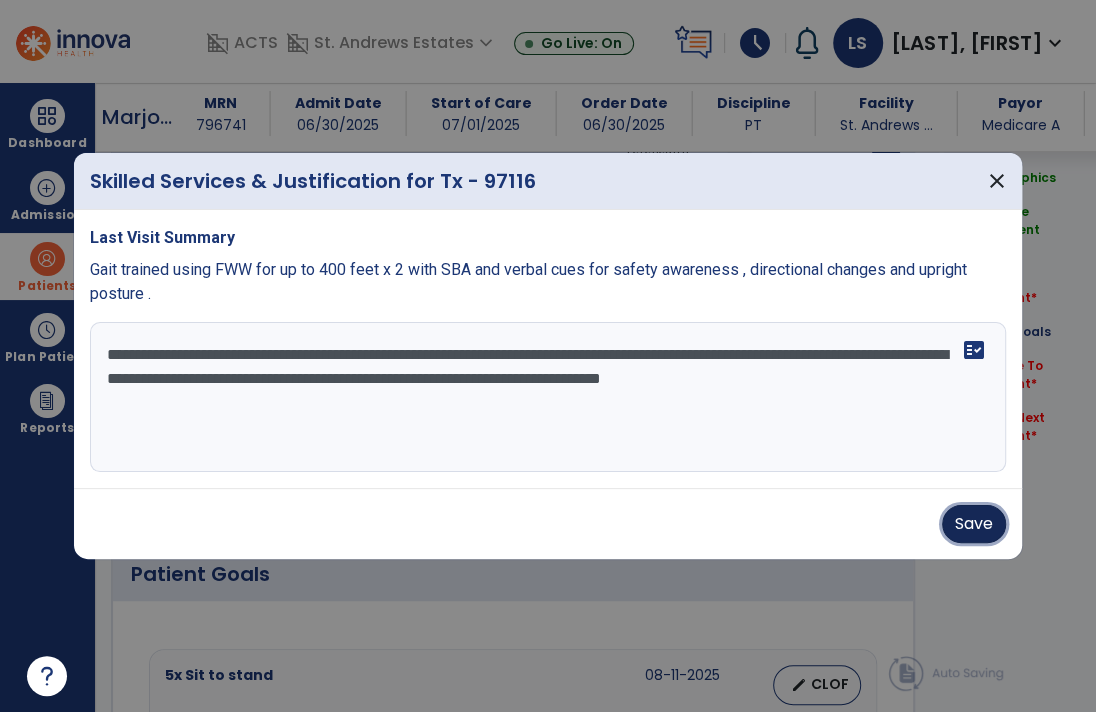 click on "Save" at bounding box center (974, 524) 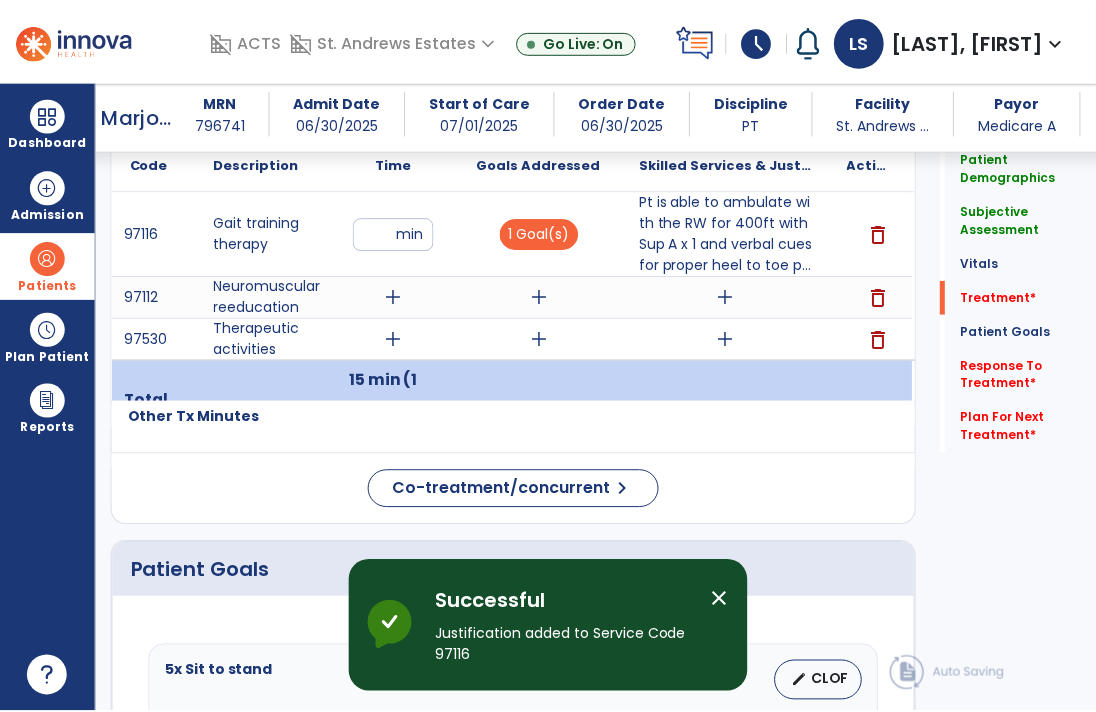 scroll, scrollTop: 1167, scrollLeft: 0, axis: vertical 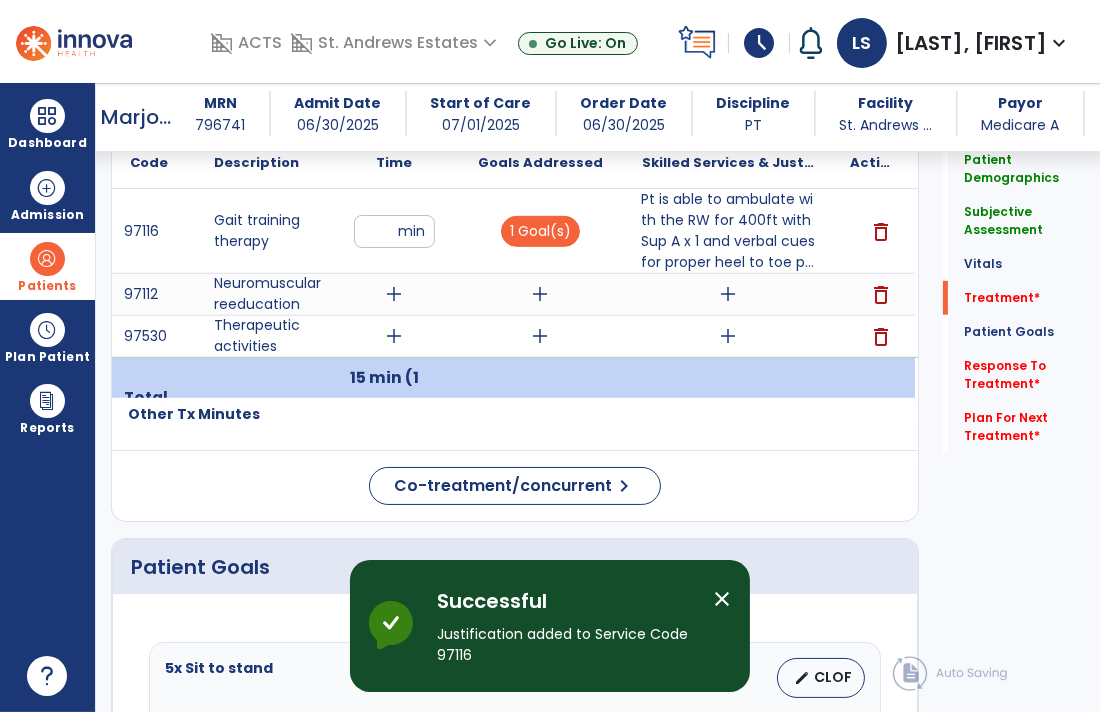 click on "add" at bounding box center [394, 294] 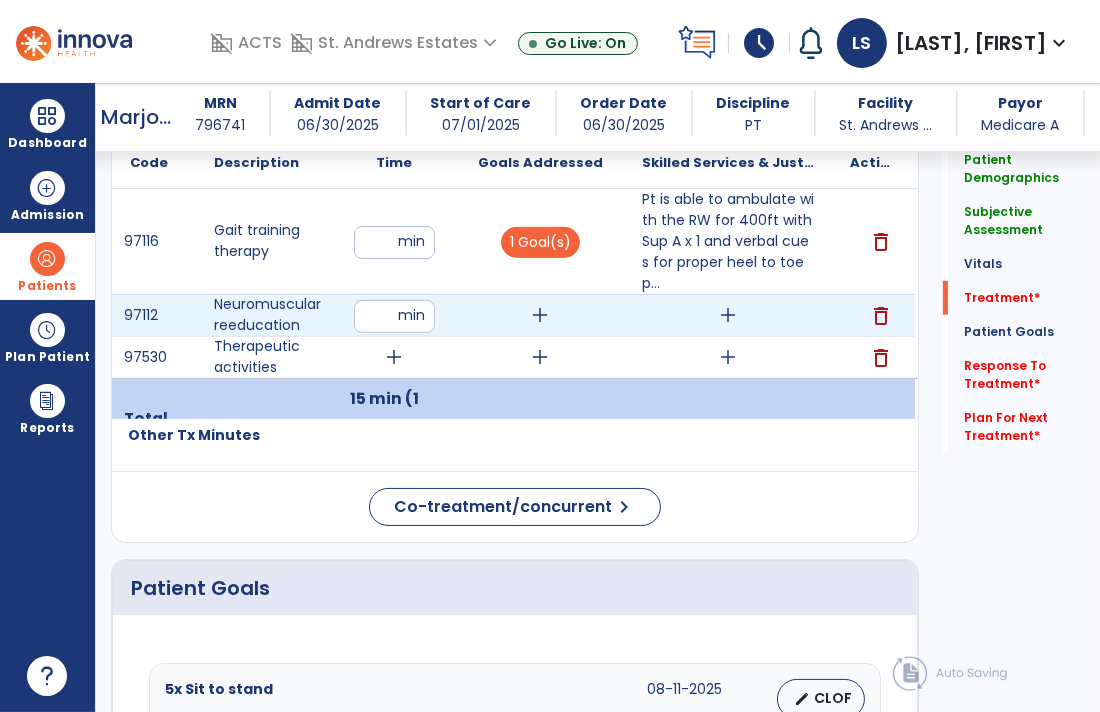 type on "**" 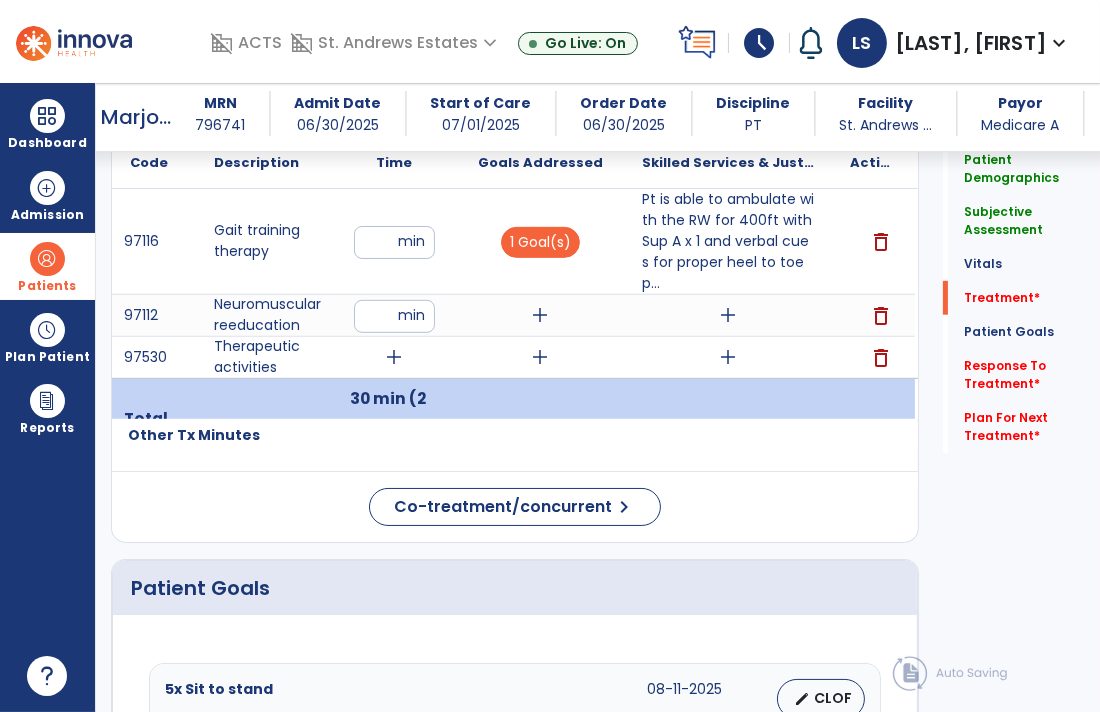 click on "add" at bounding box center [540, 315] 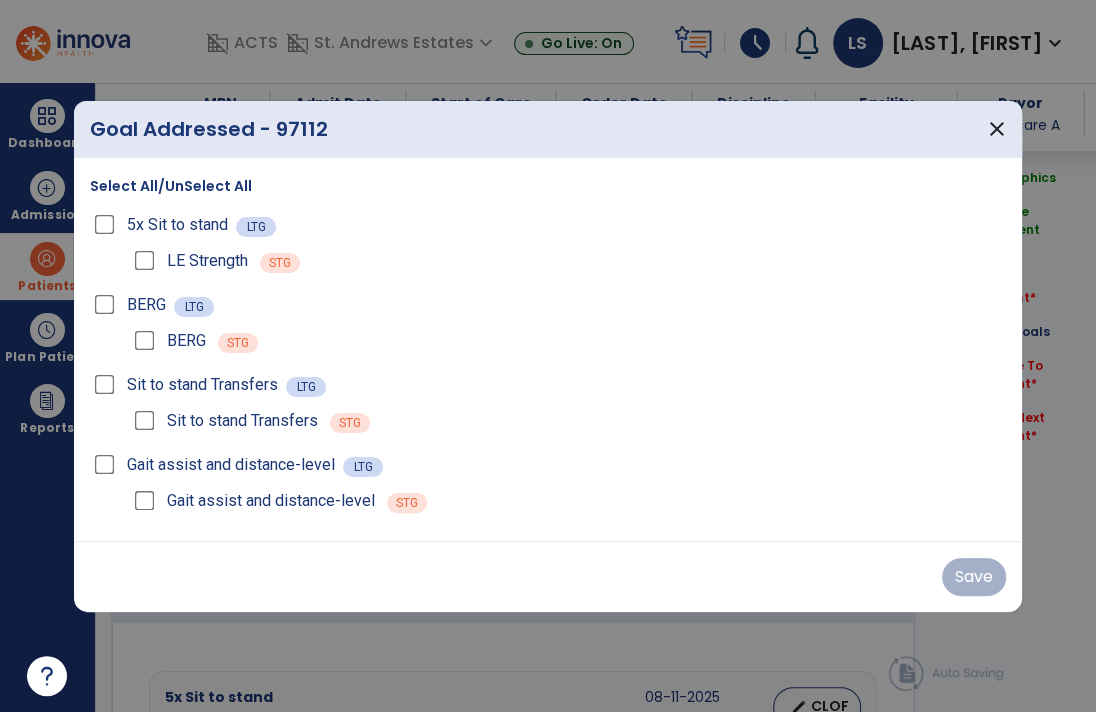scroll, scrollTop: 1167, scrollLeft: 0, axis: vertical 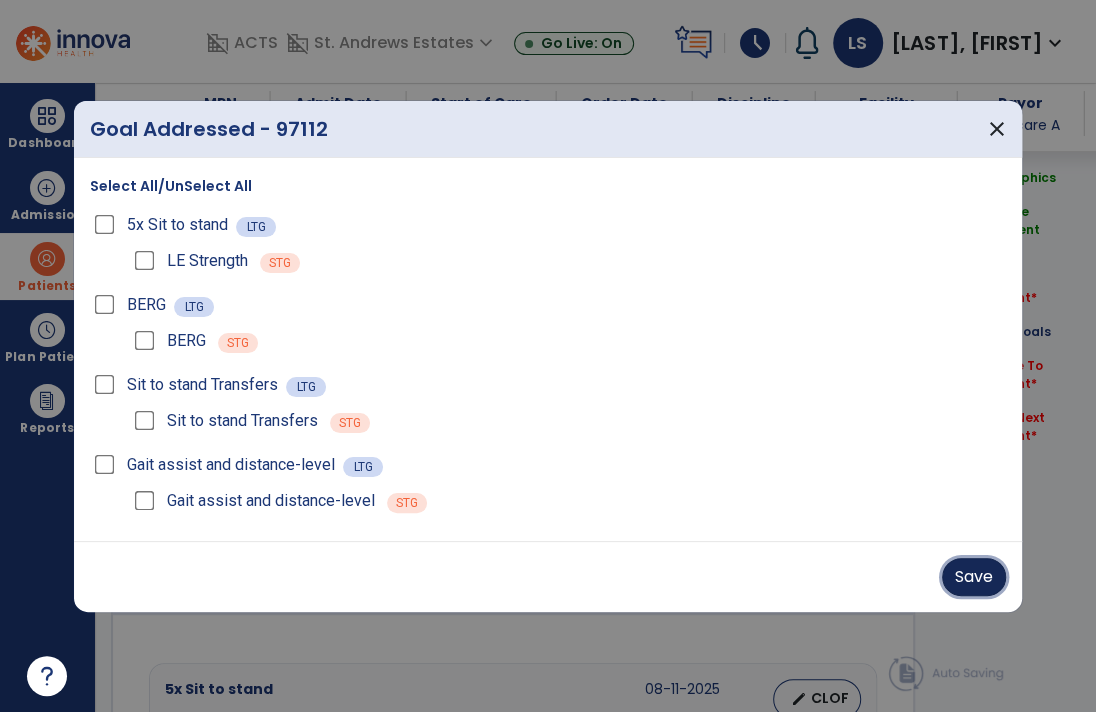 click on "Save" at bounding box center [974, 577] 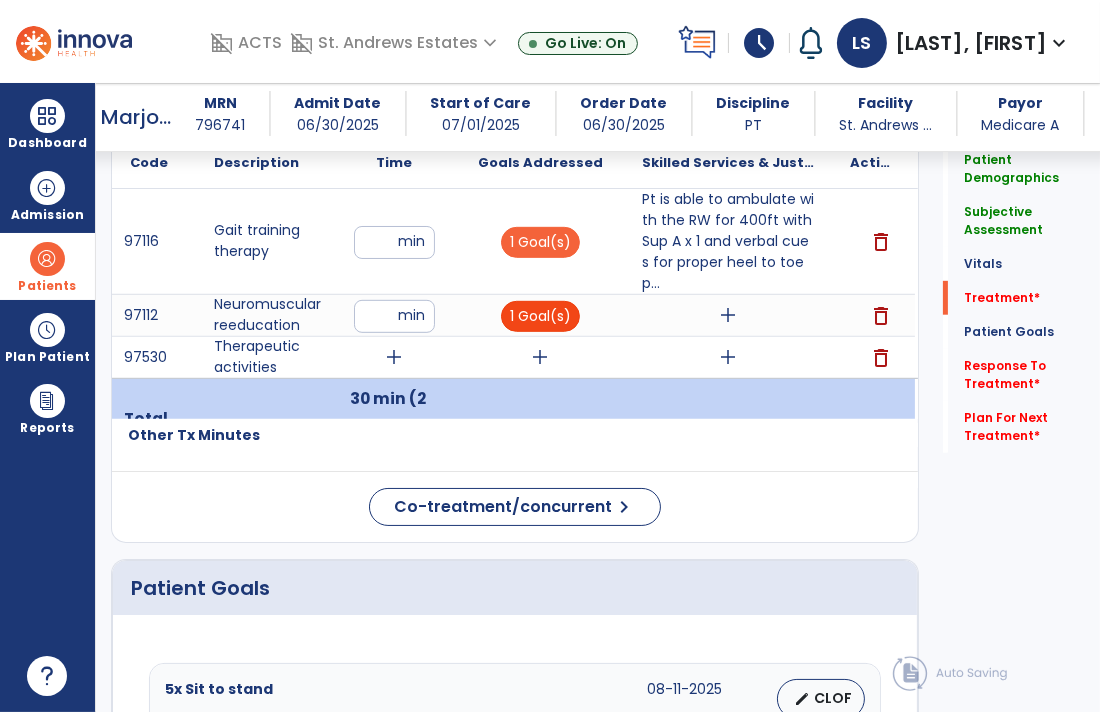 click on "1 Goal(s)" at bounding box center [540, 316] 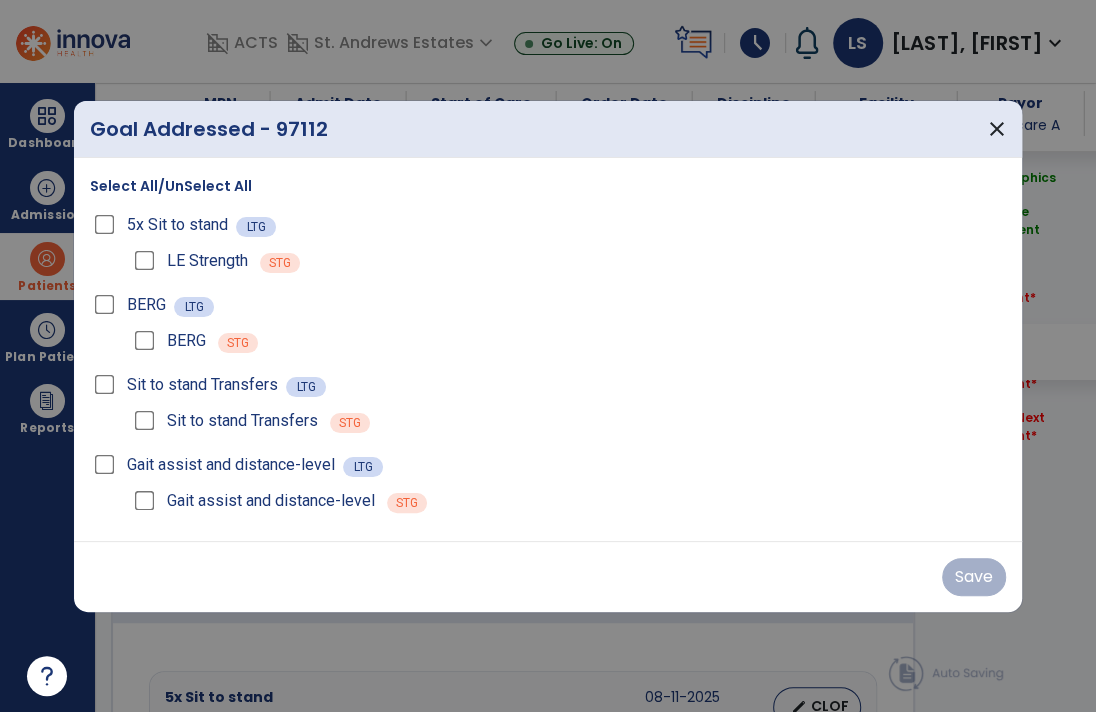 scroll, scrollTop: 1167, scrollLeft: 0, axis: vertical 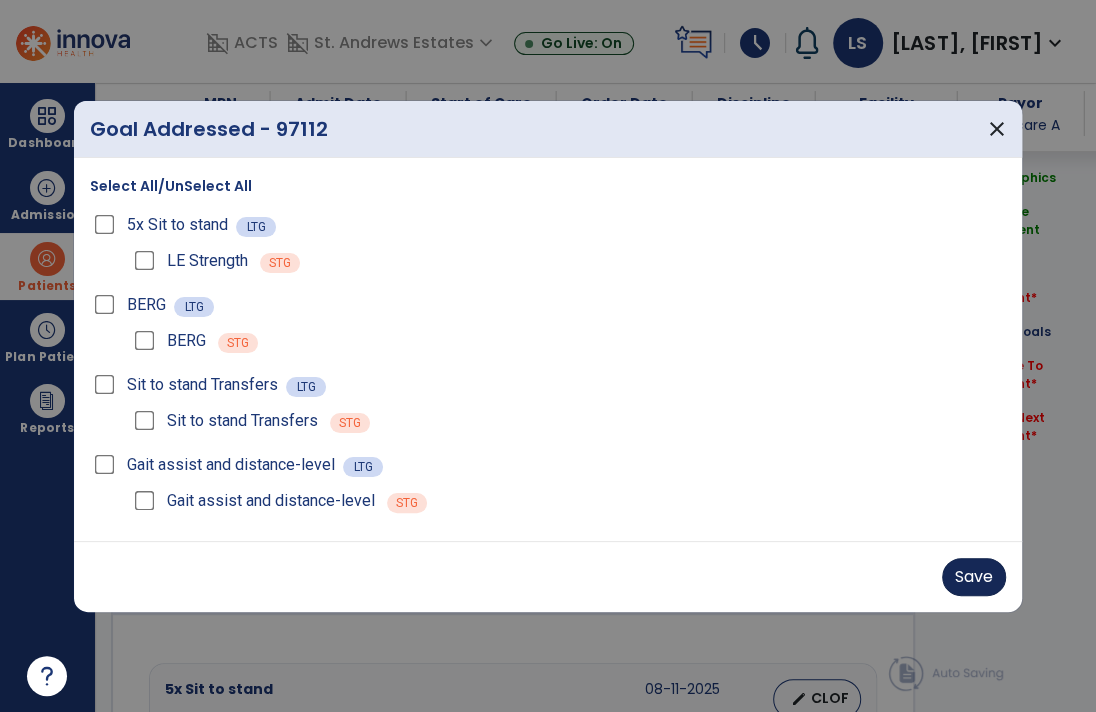 click on "Save" at bounding box center [974, 577] 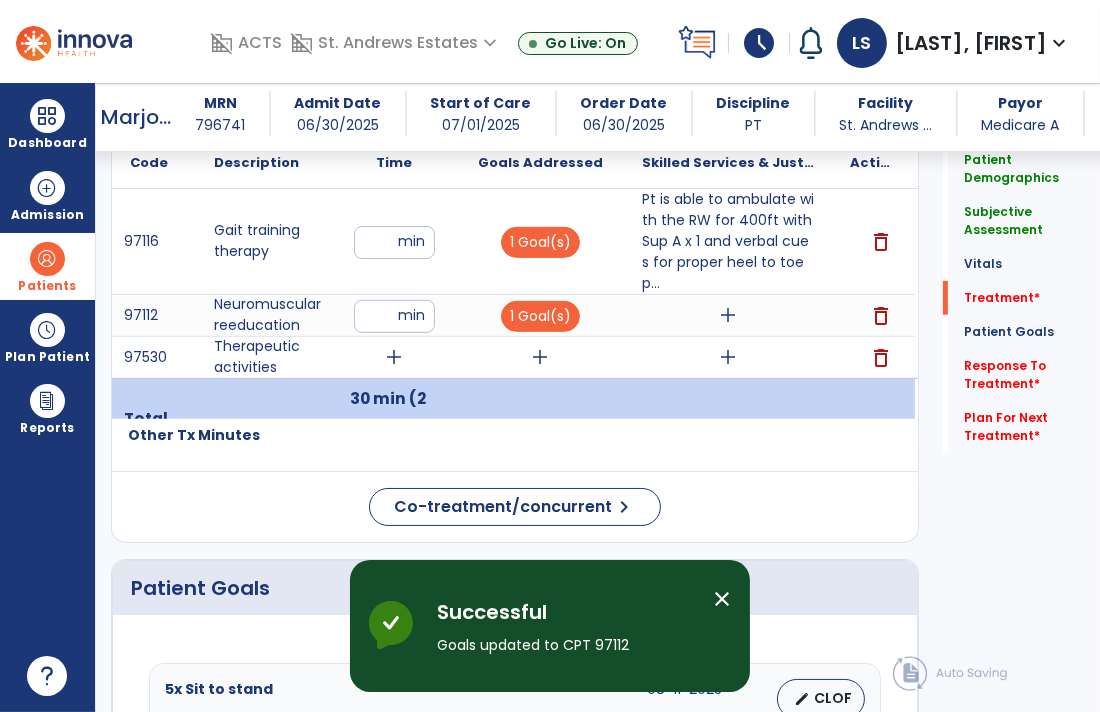 click on "delete" at bounding box center [881, 316] 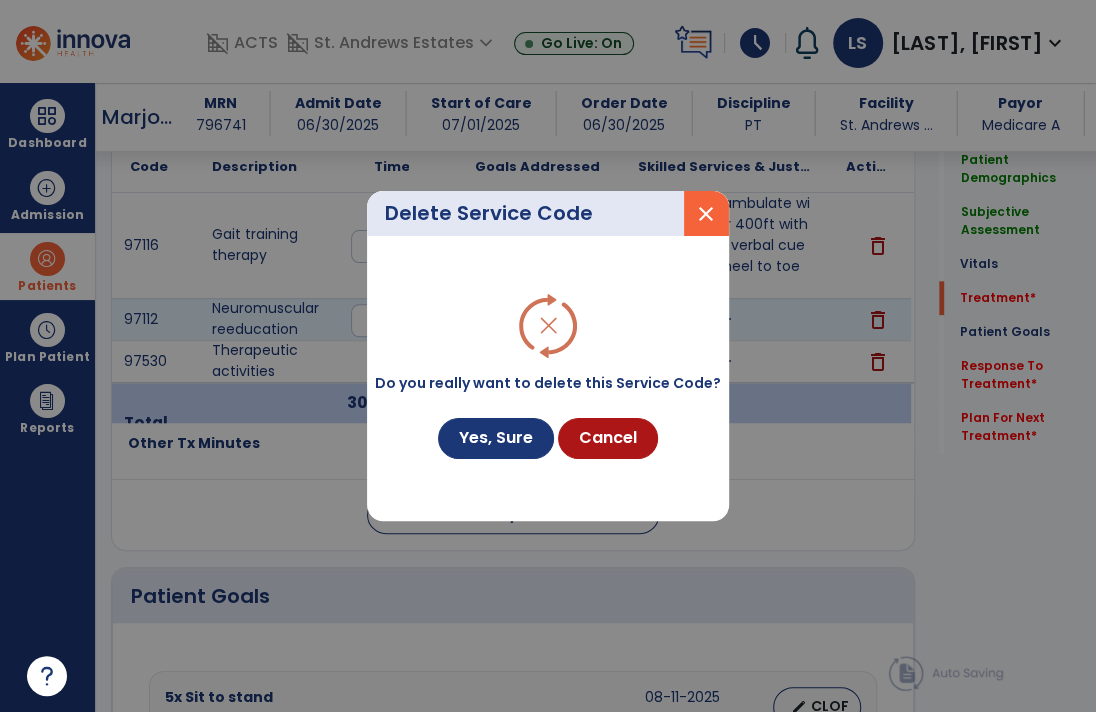 scroll, scrollTop: 1167, scrollLeft: 0, axis: vertical 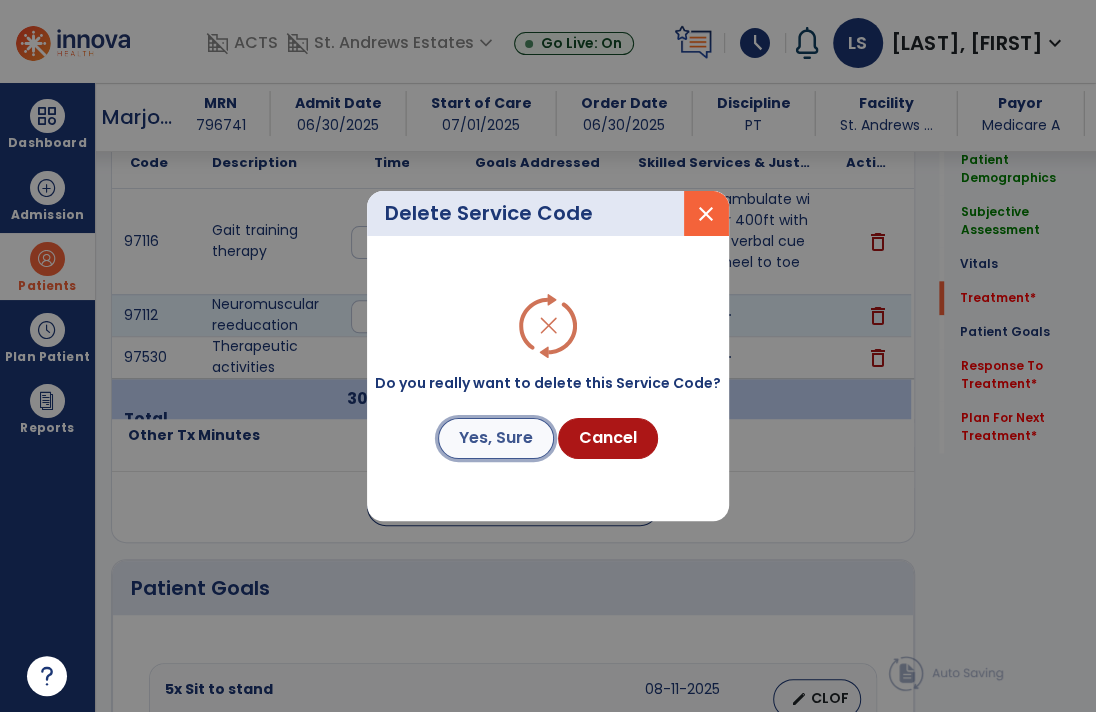 click on "Yes, Sure" at bounding box center (496, 438) 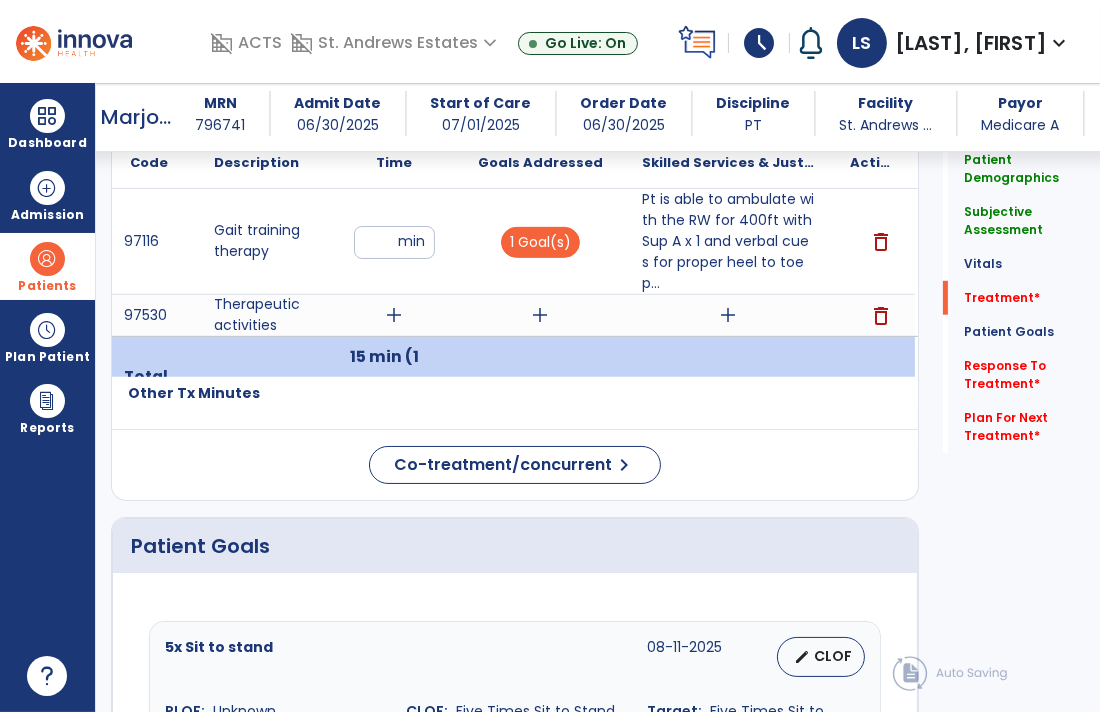 click on "add" at bounding box center [394, 315] 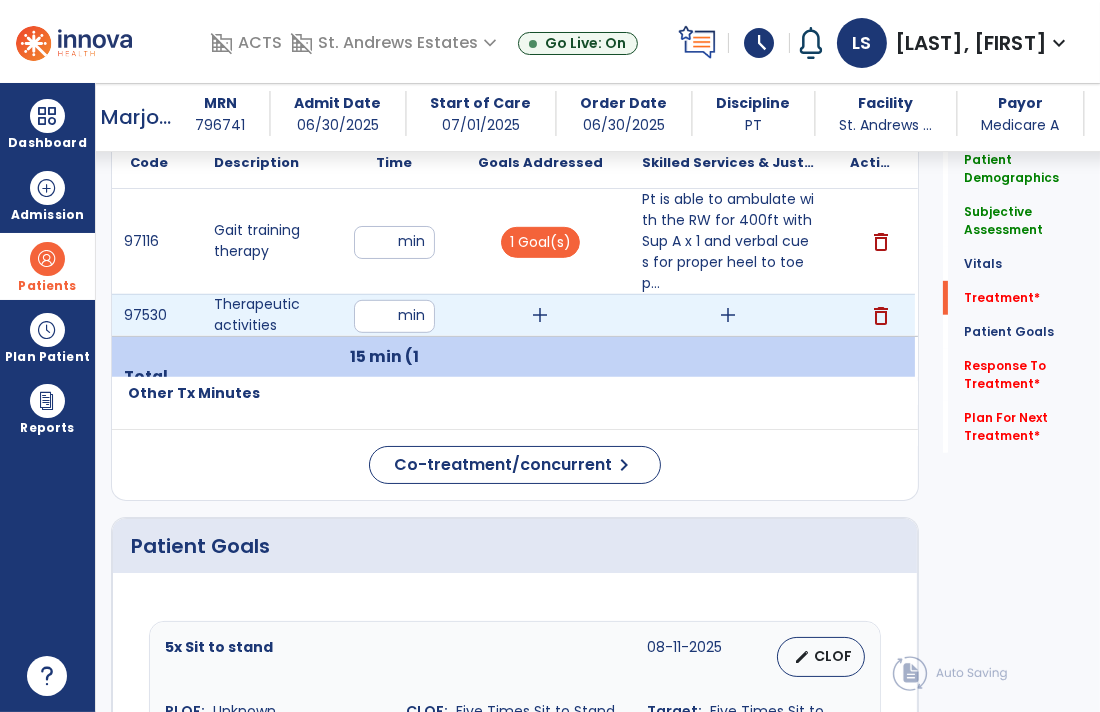 type on "*" 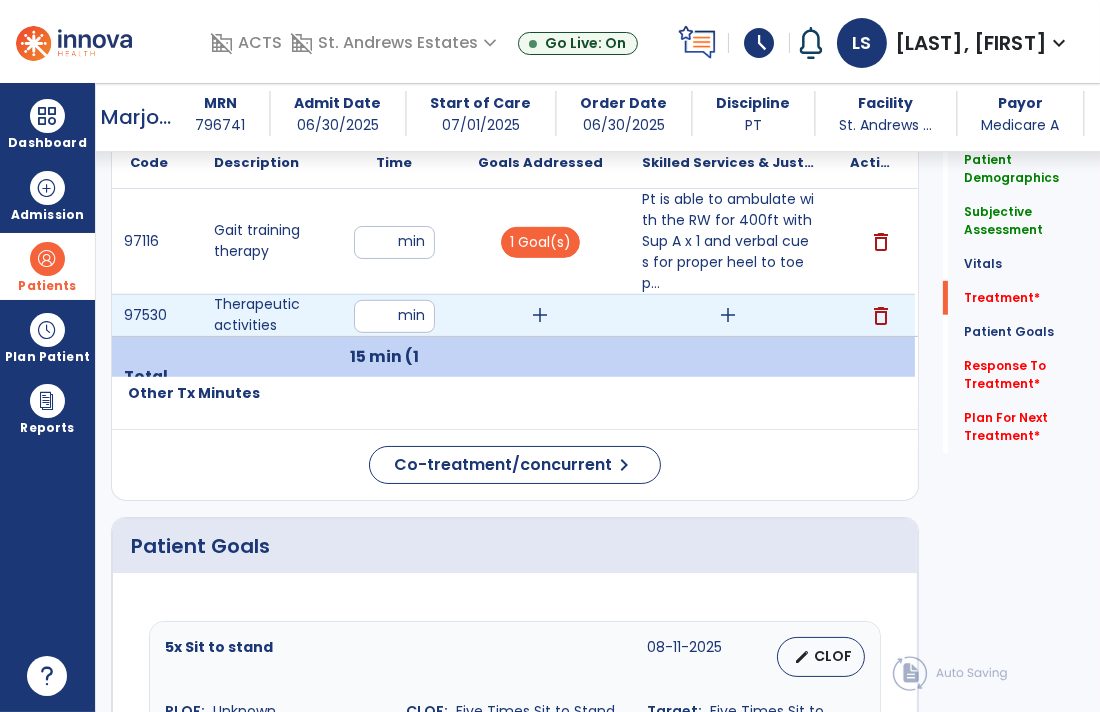 type on "**" 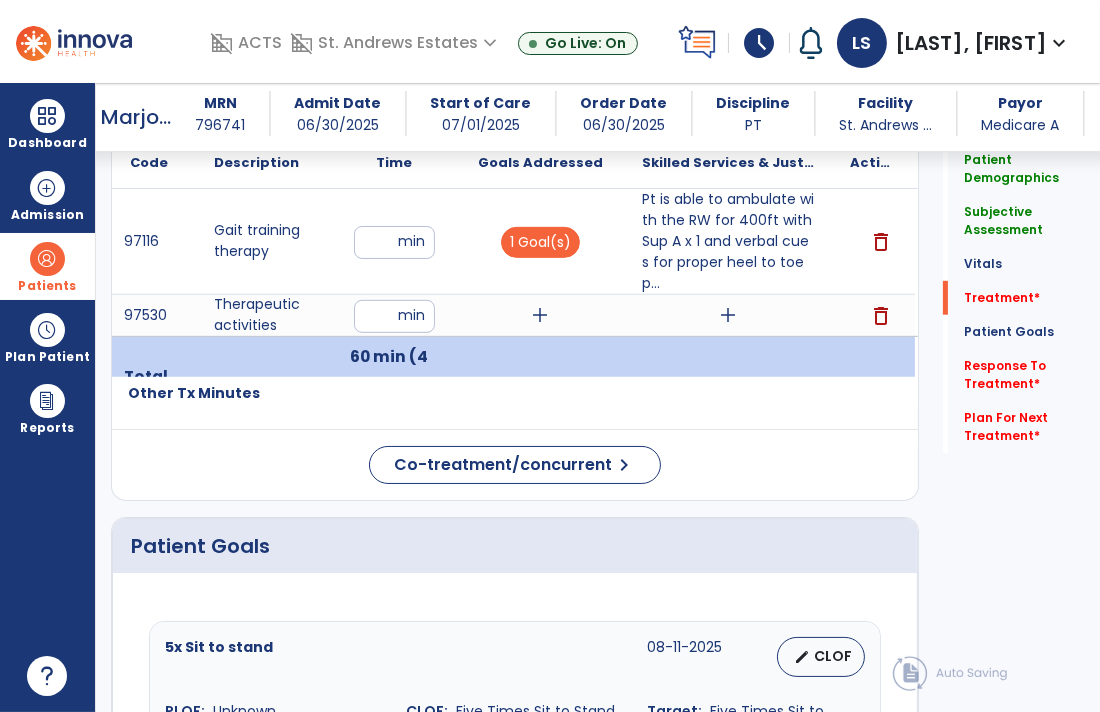 click on "add" at bounding box center (540, 315) 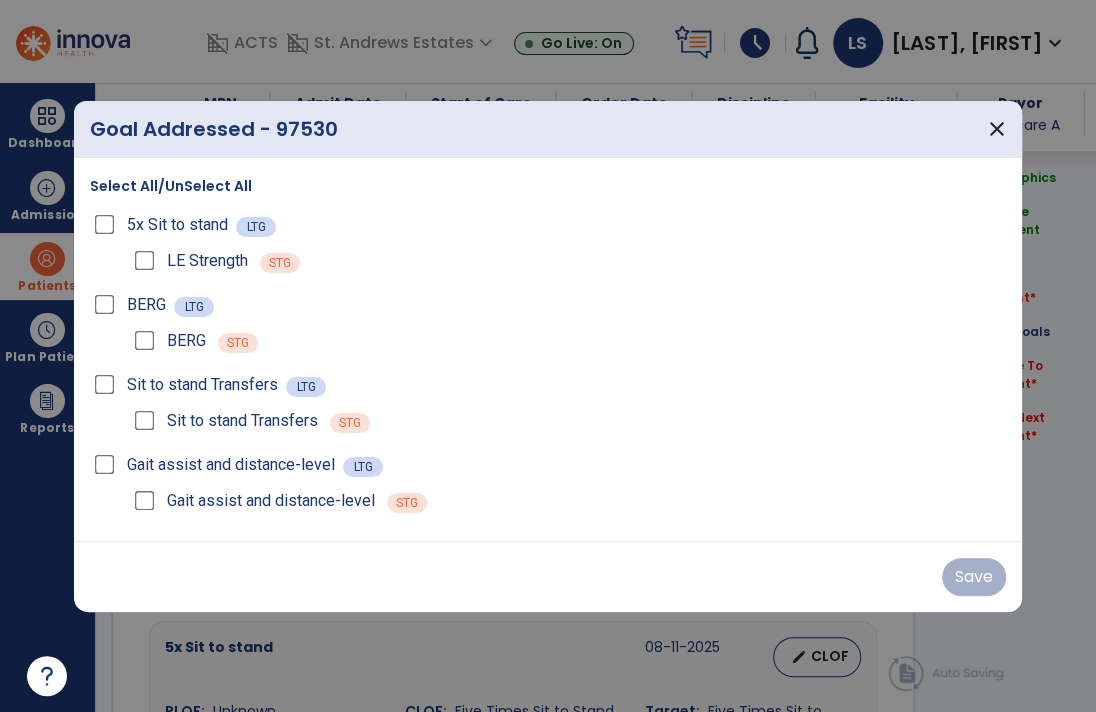 scroll, scrollTop: 1167, scrollLeft: 0, axis: vertical 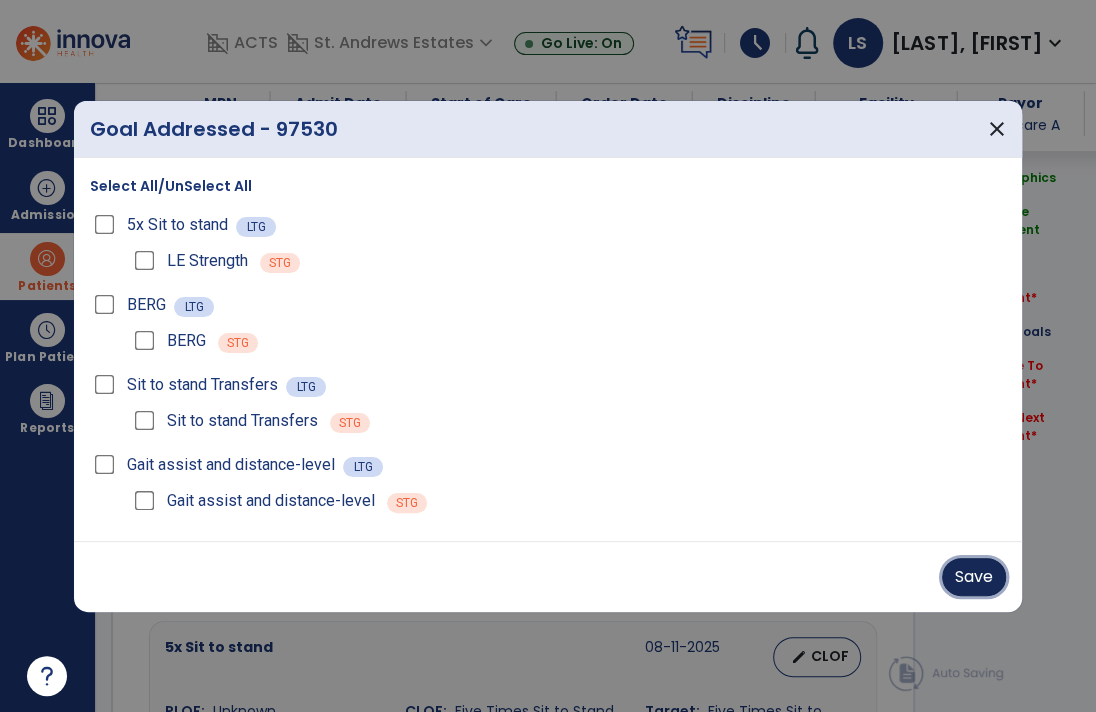 click on "Save" at bounding box center (974, 577) 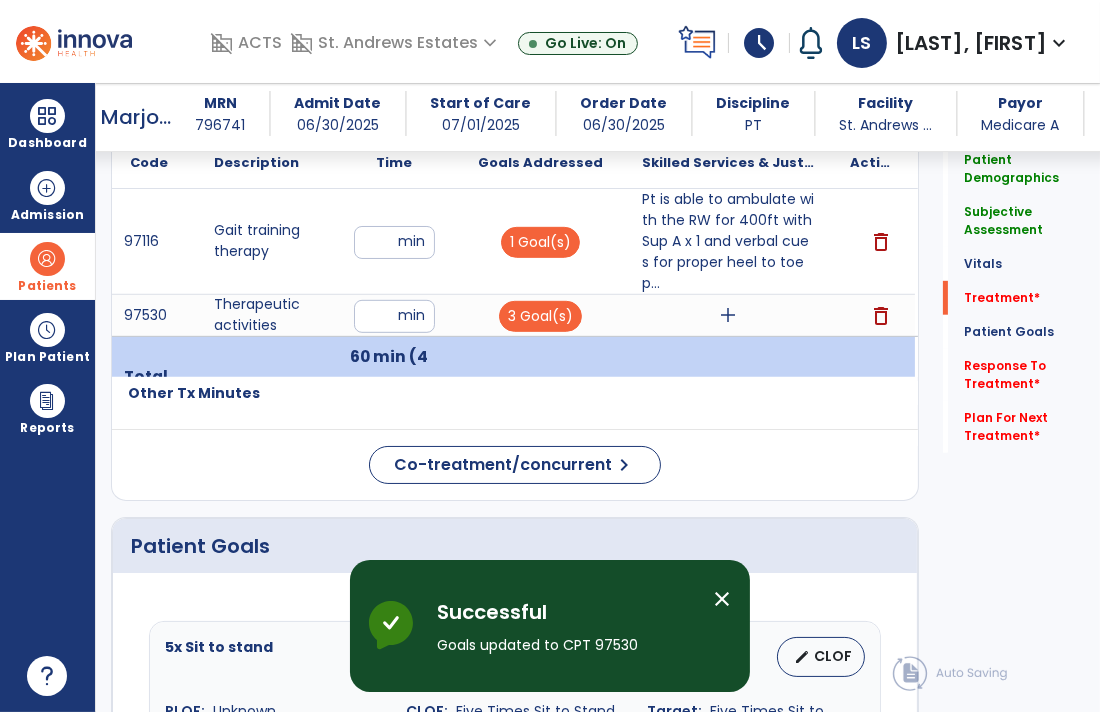 click on "add" at bounding box center (728, 315) 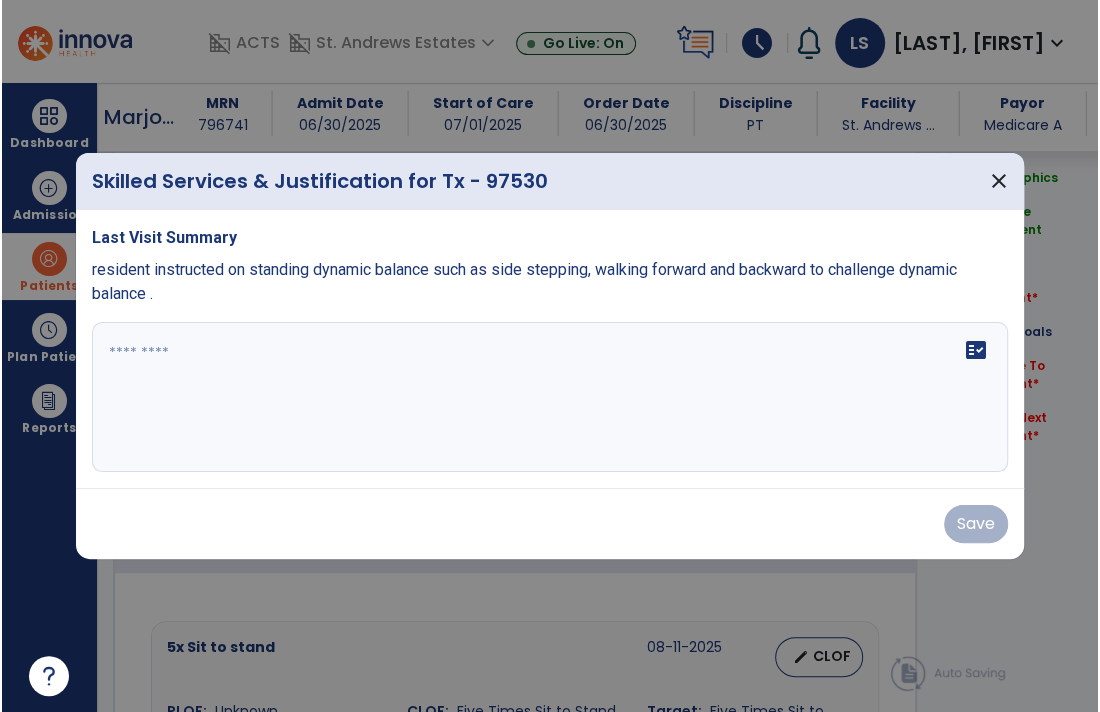 scroll, scrollTop: 1167, scrollLeft: 0, axis: vertical 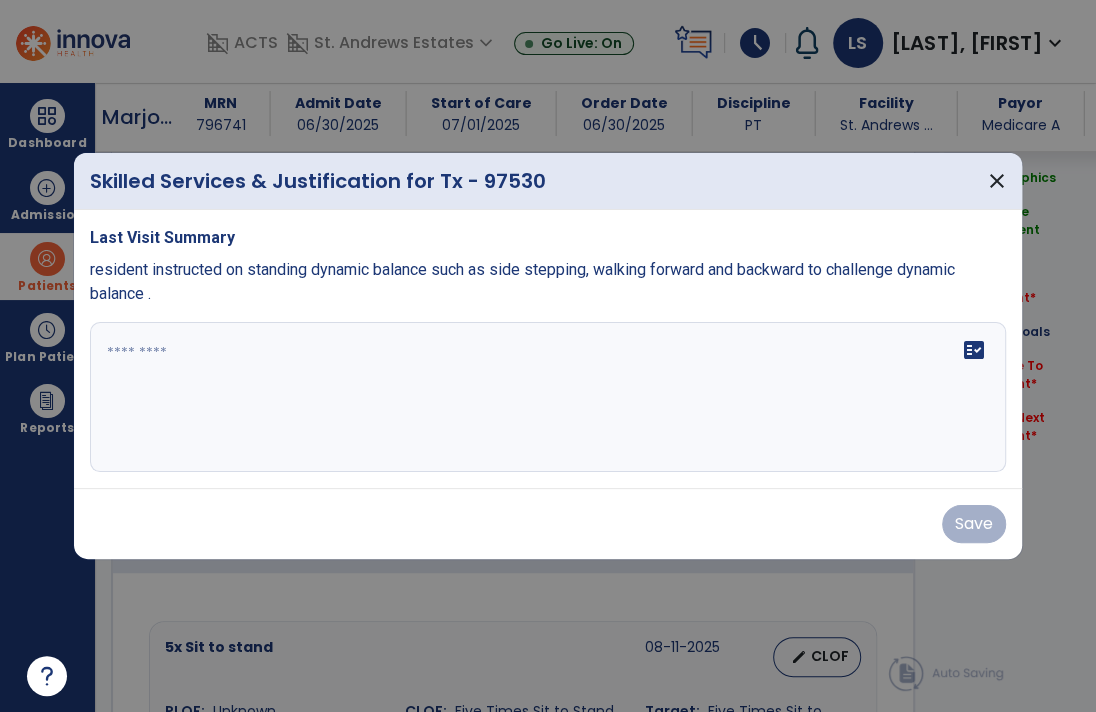 click on "fact_check" at bounding box center [548, 397] 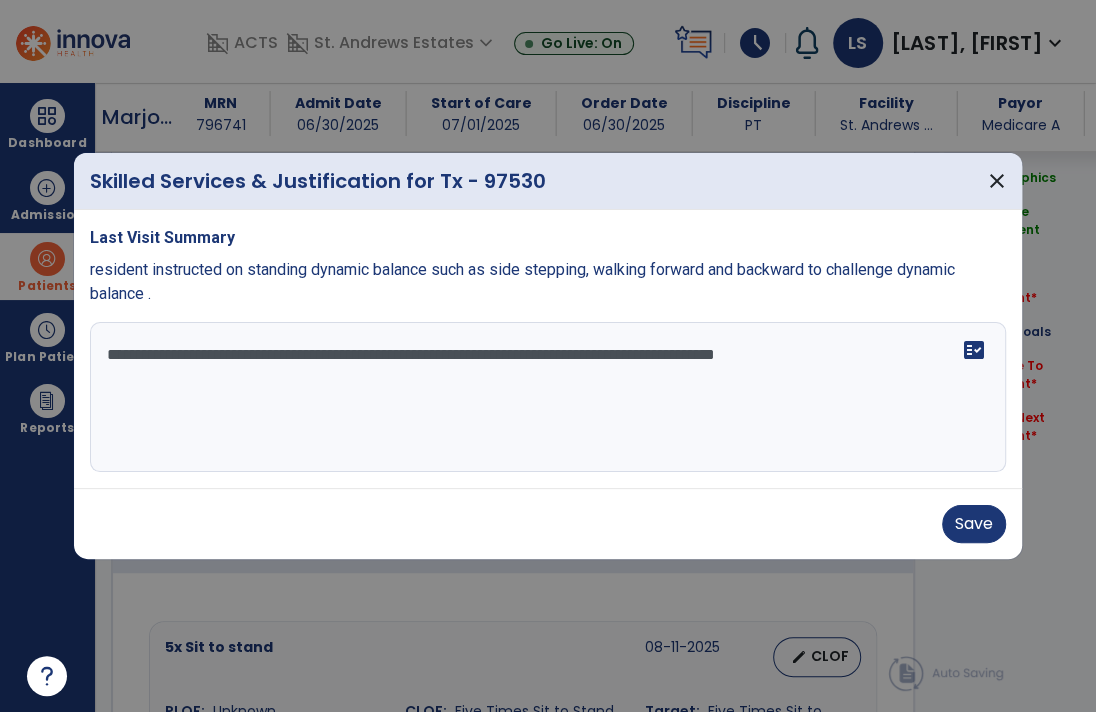 click on "**********" at bounding box center (548, 397) 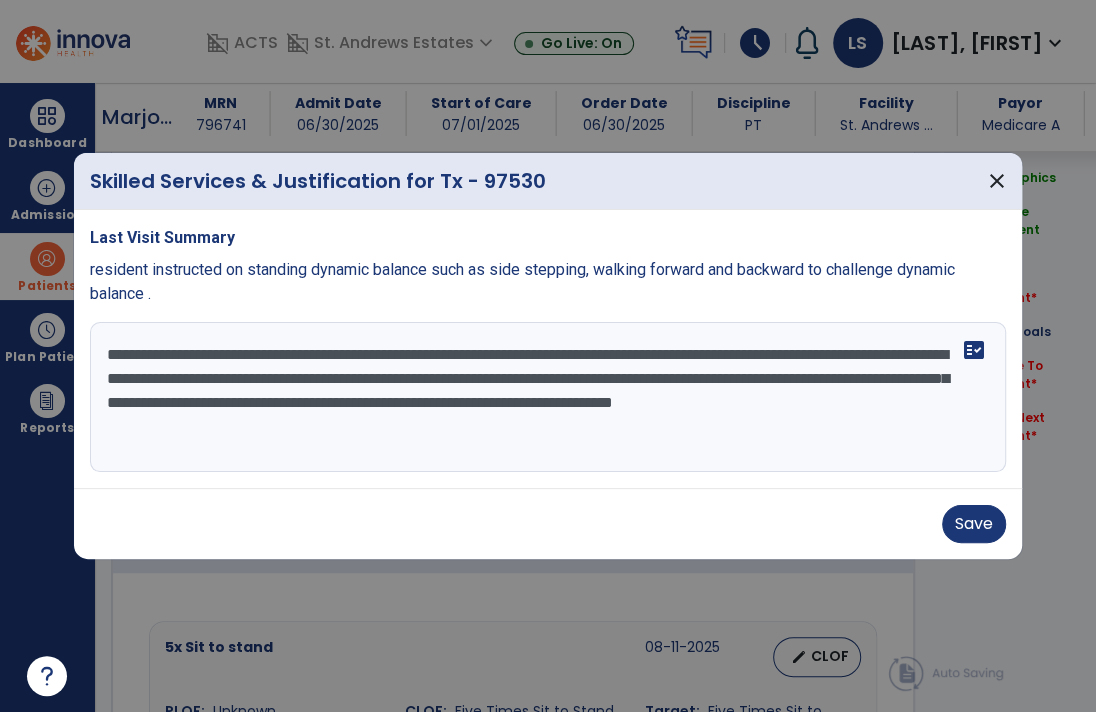 click on "**********" at bounding box center [548, 397] 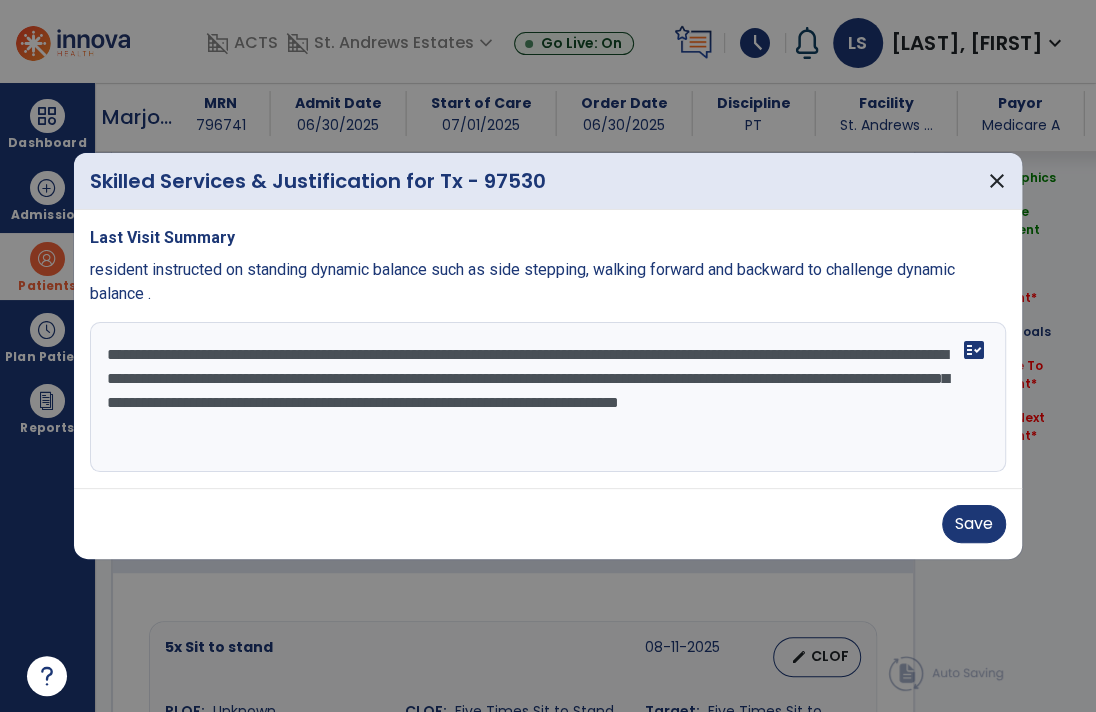 click on "**********" at bounding box center [548, 397] 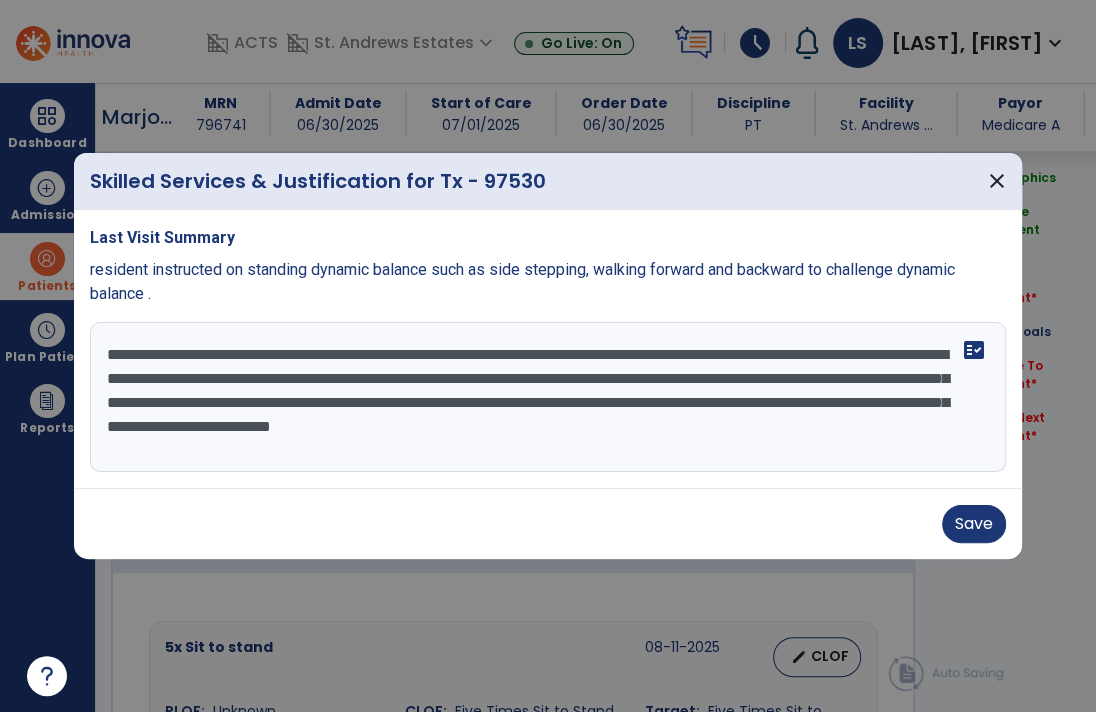 click on "**********" at bounding box center [548, 397] 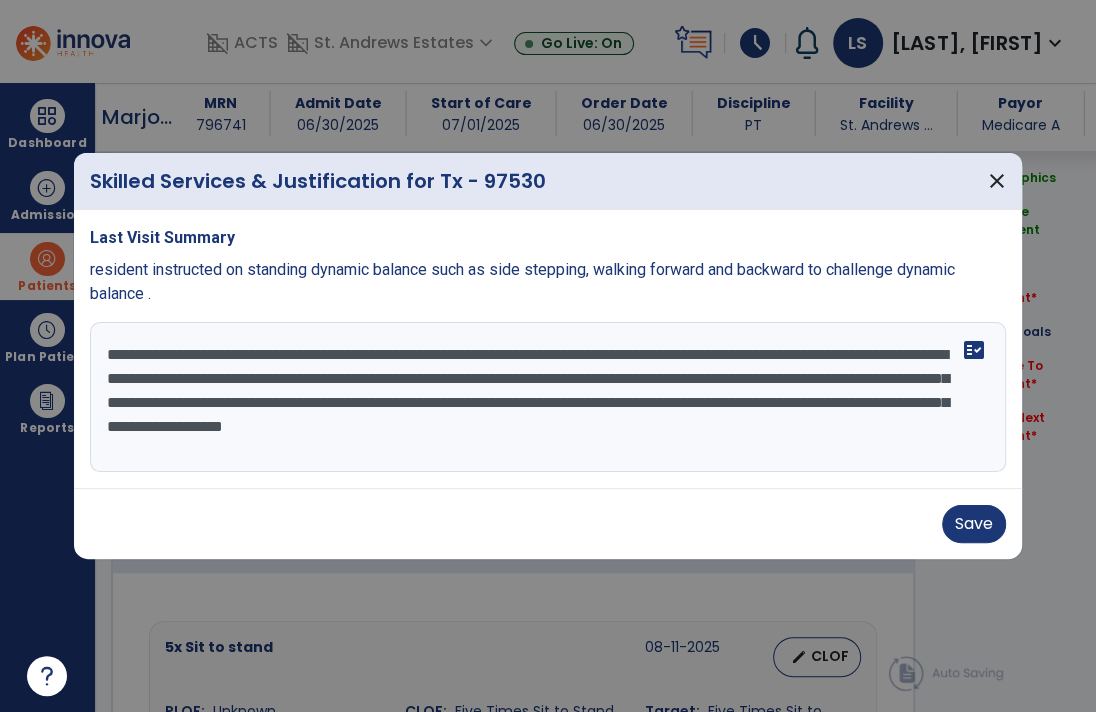 click on "**********" at bounding box center [548, 397] 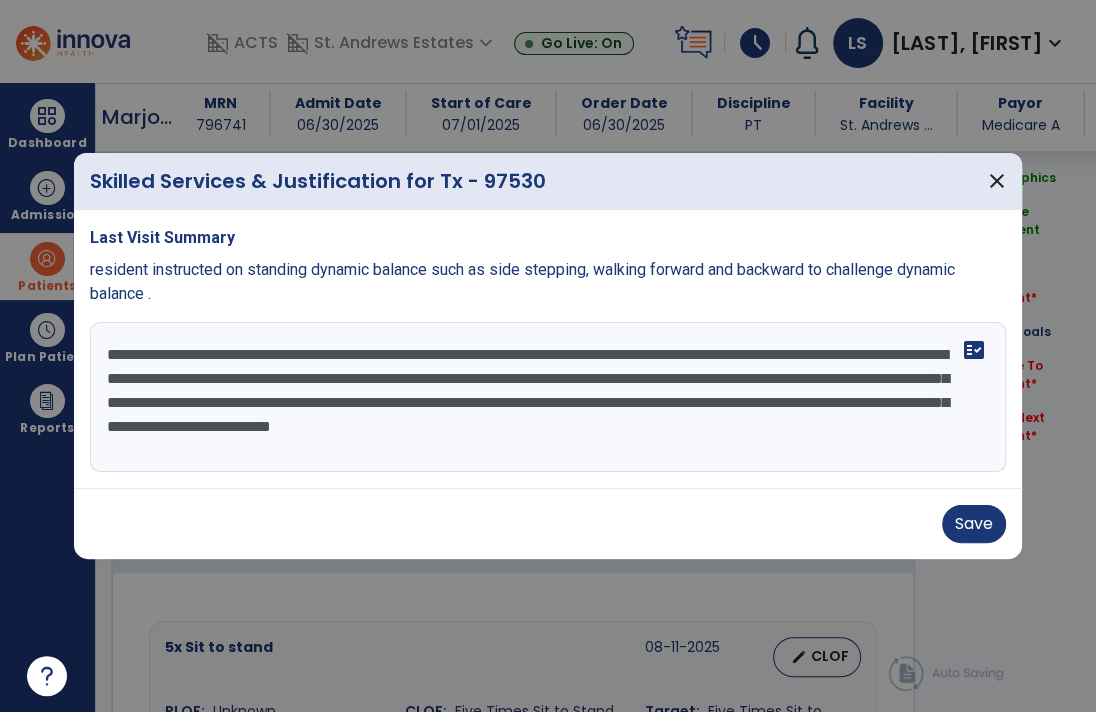 click on "**********" at bounding box center [548, 397] 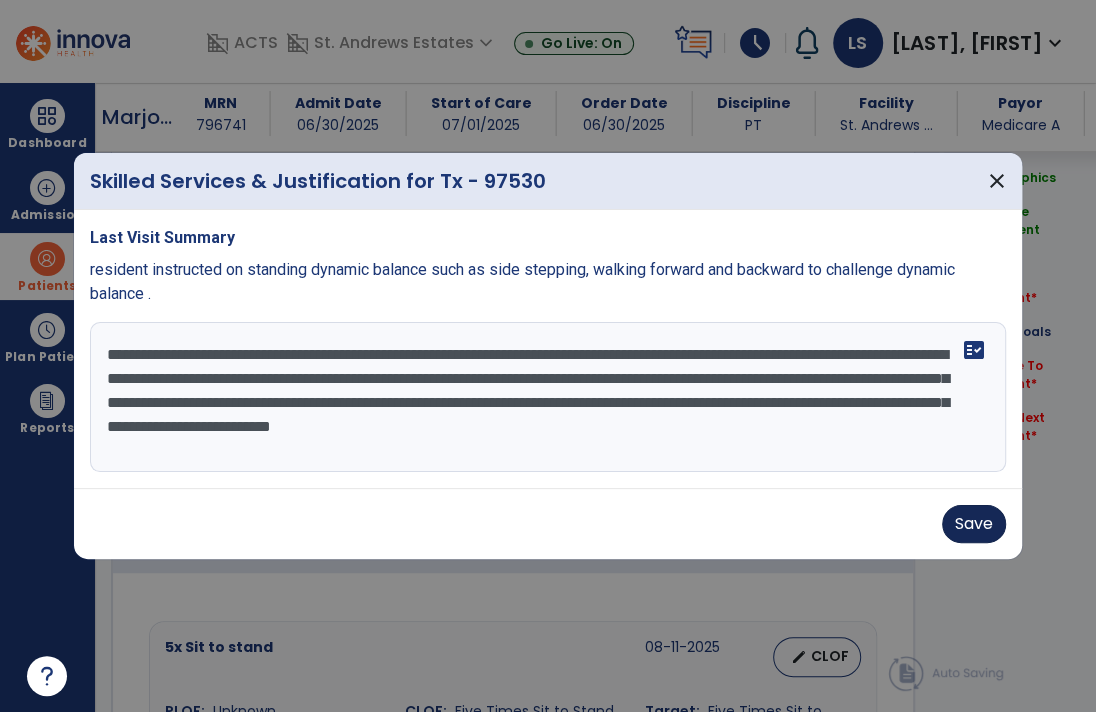 type on "**********" 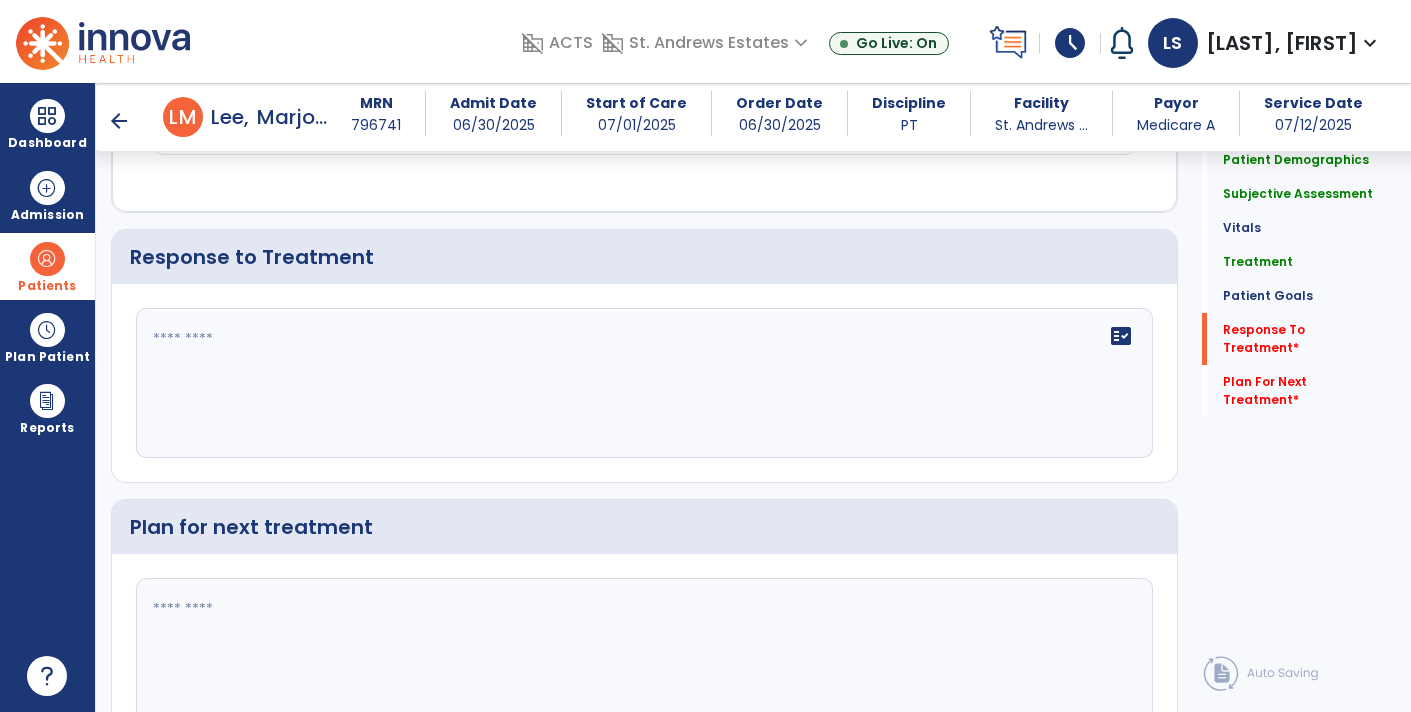 scroll, scrollTop: 2849, scrollLeft: 0, axis: vertical 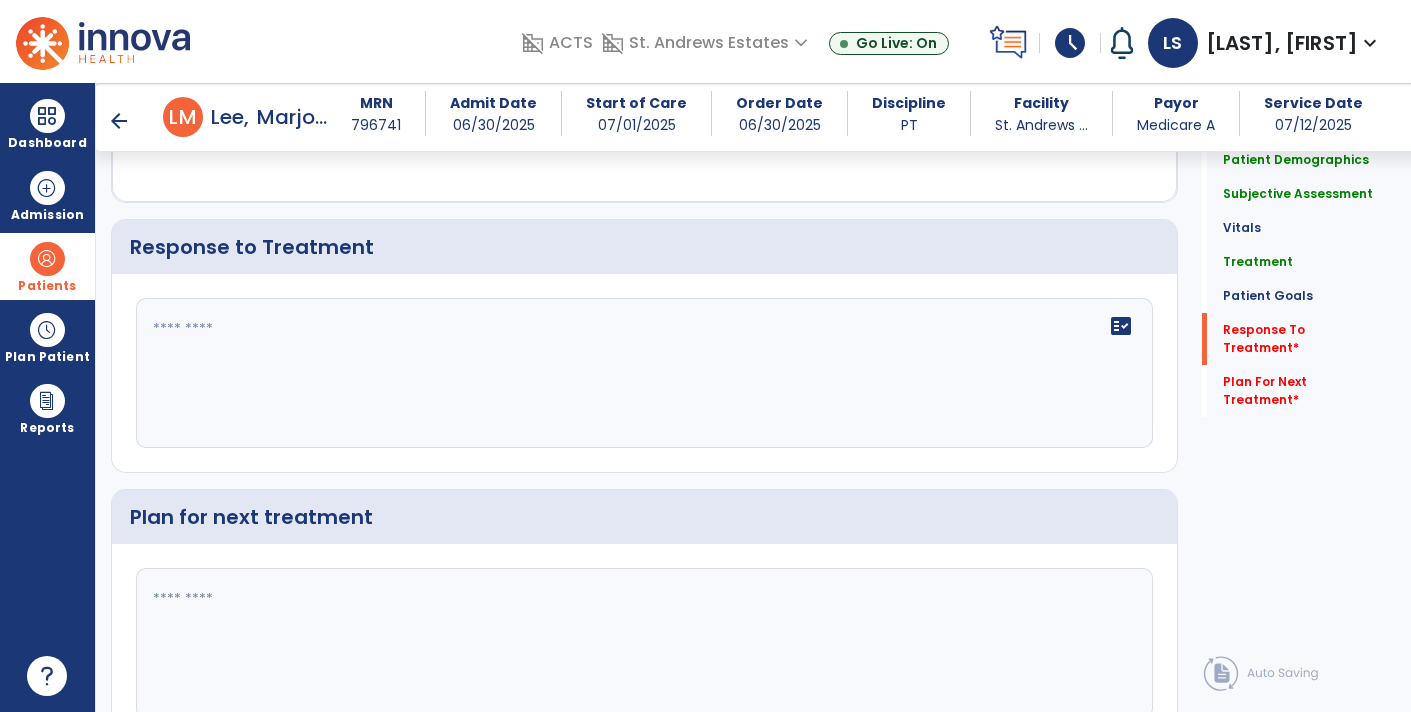 click on "fact_check" 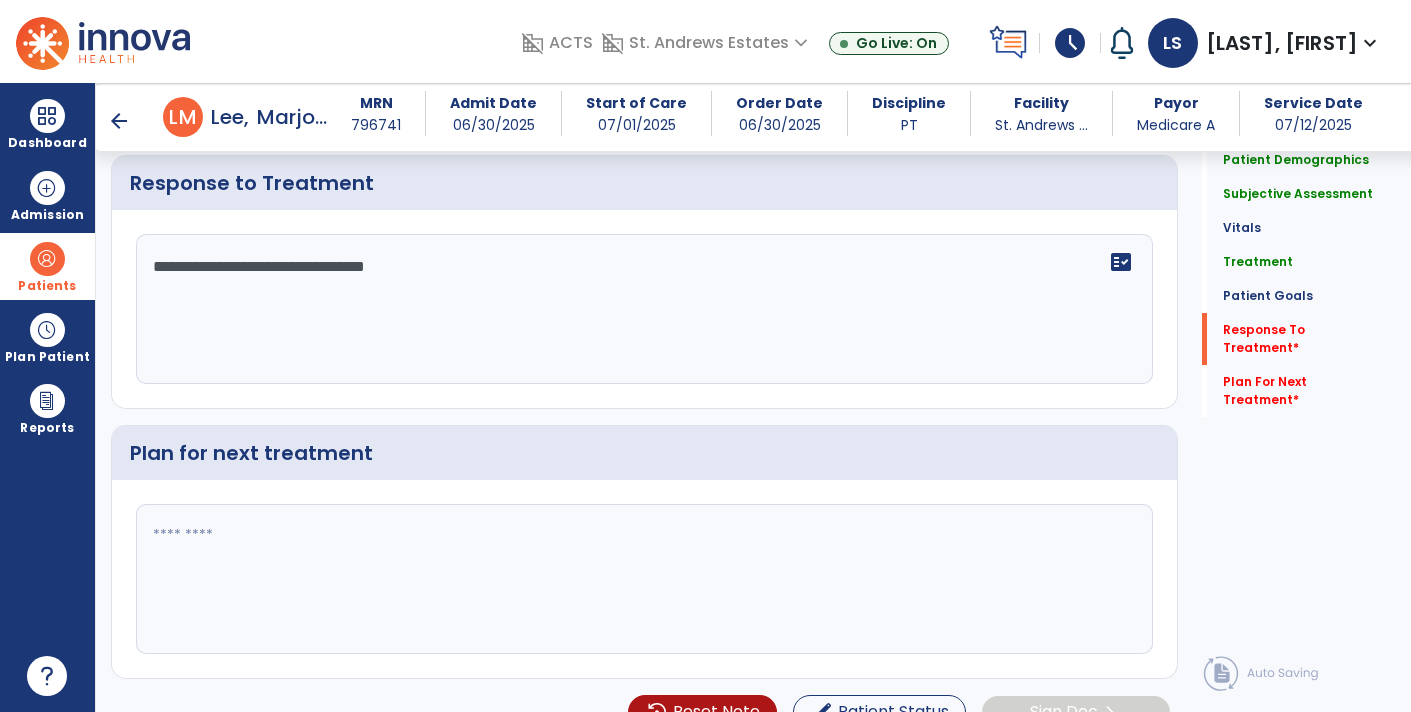 scroll, scrollTop: 2911, scrollLeft: 0, axis: vertical 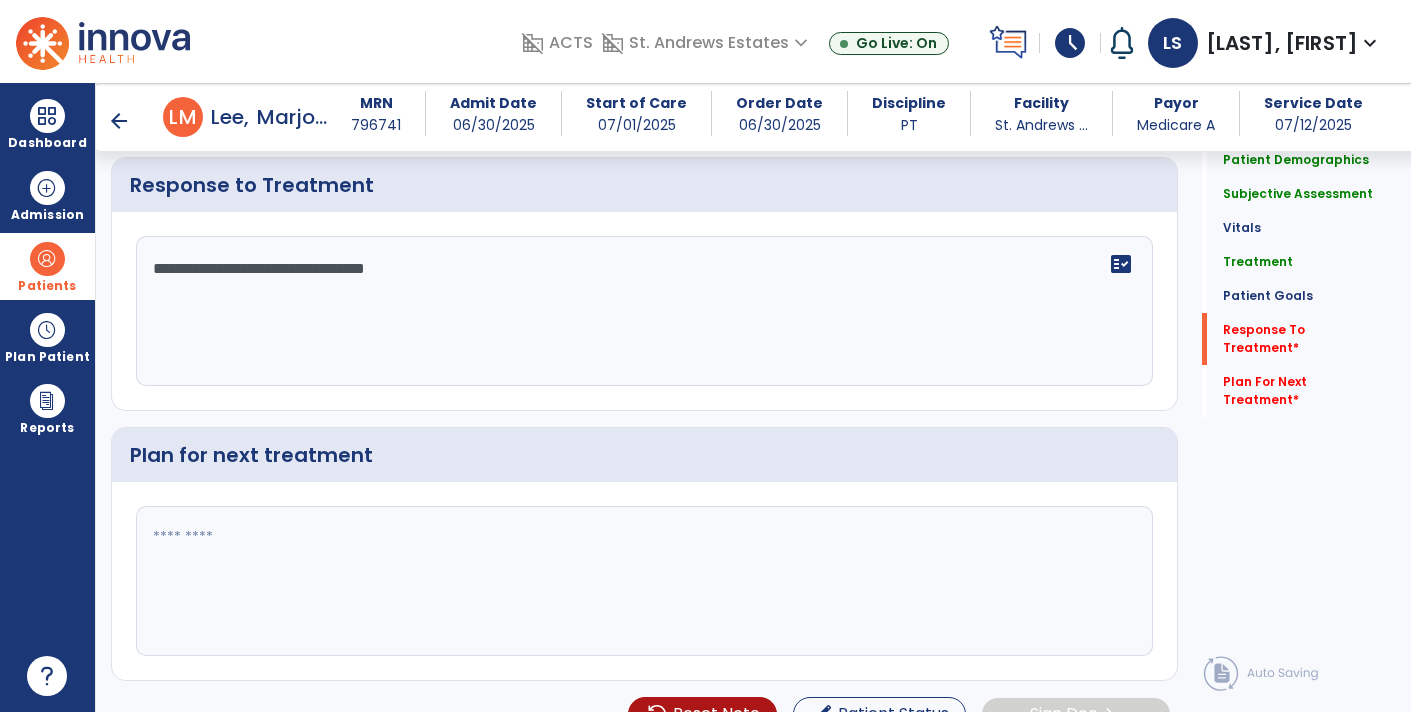 type on "**********" 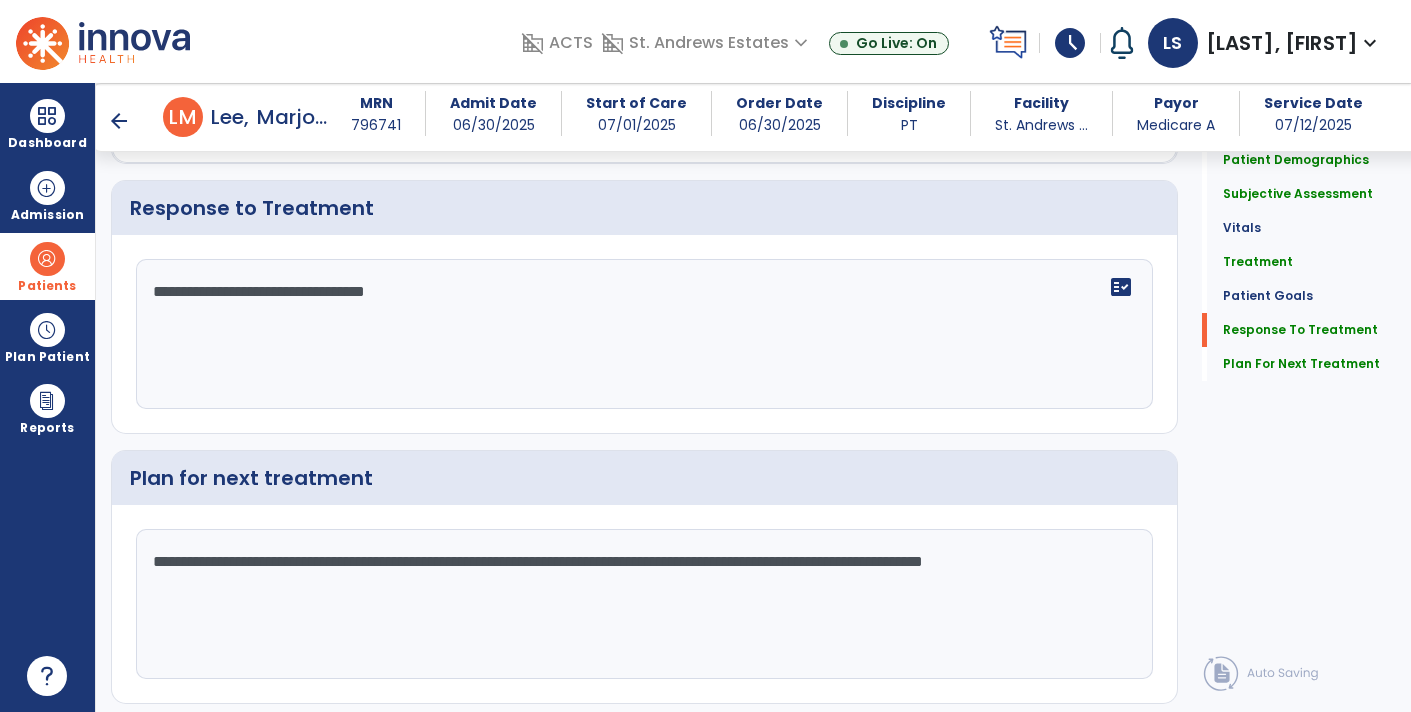 scroll, scrollTop: 2911, scrollLeft: 0, axis: vertical 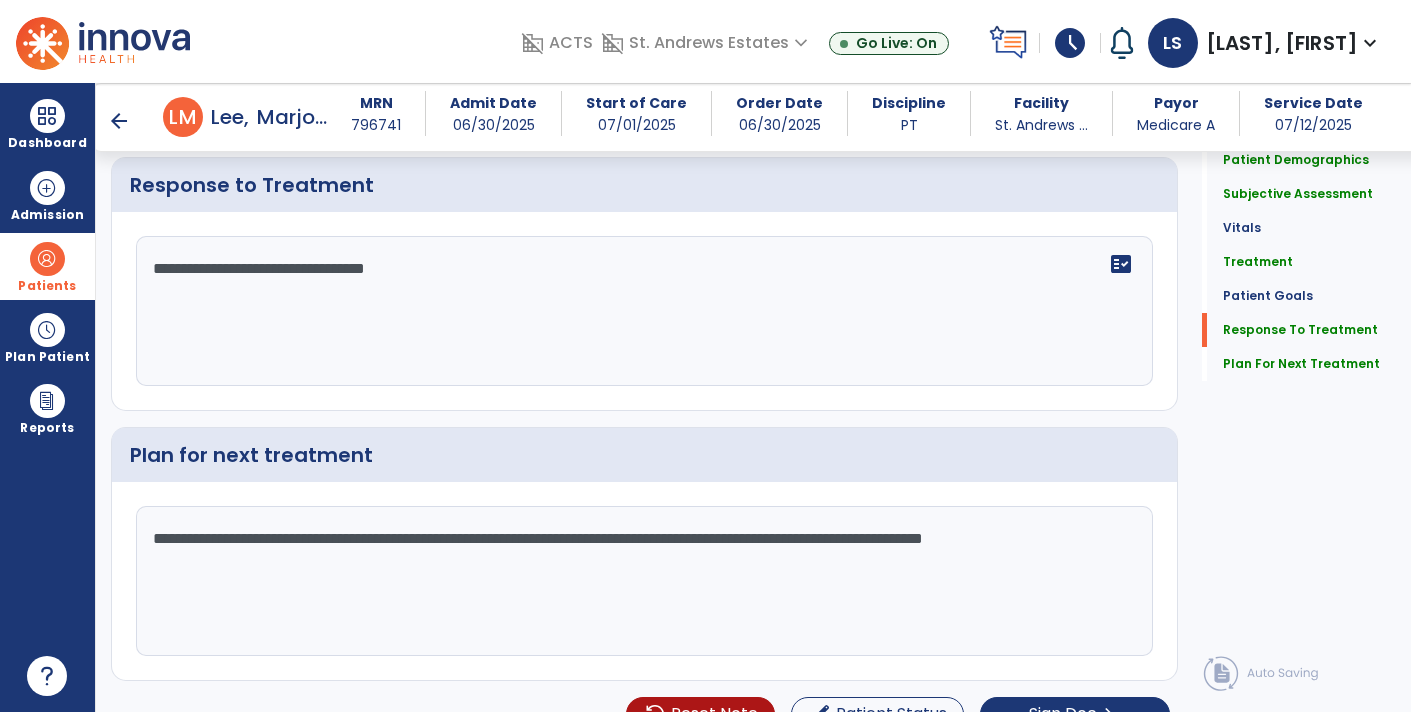 click on "**********" 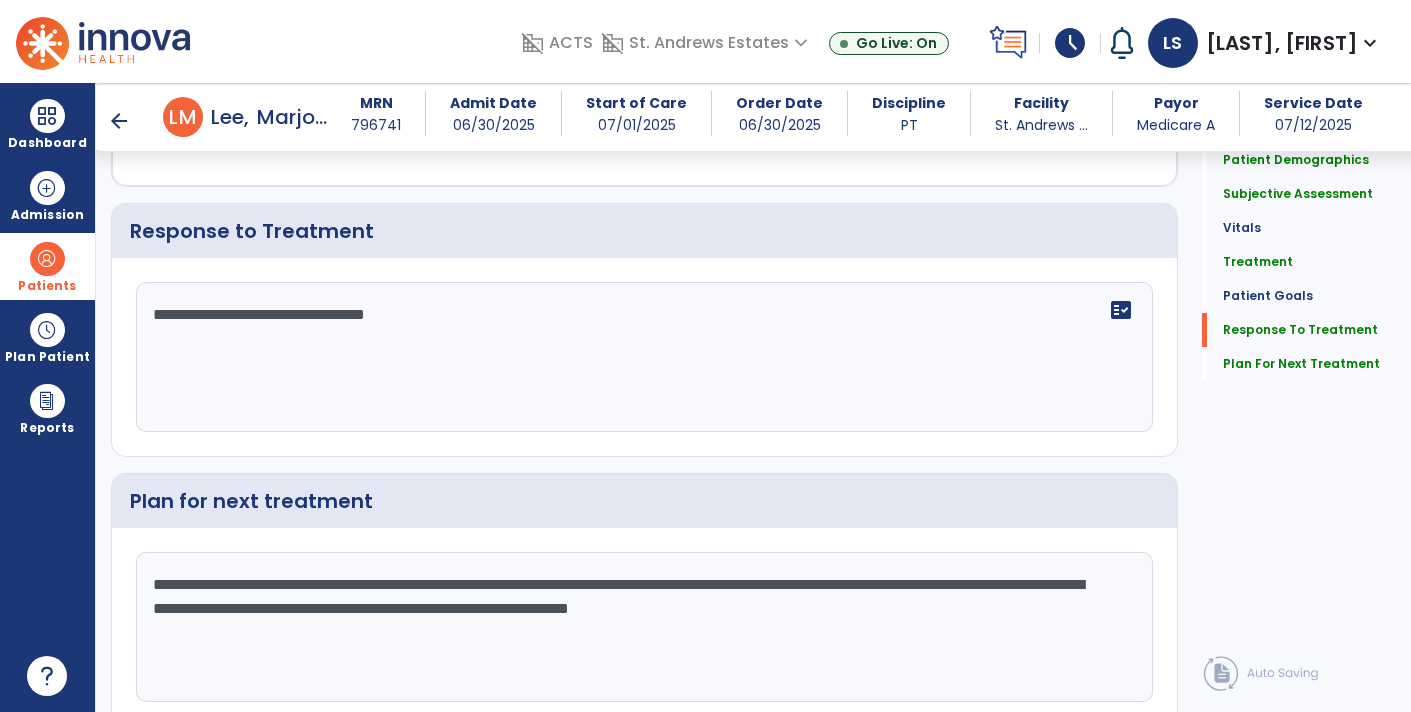 scroll, scrollTop: 2911, scrollLeft: 0, axis: vertical 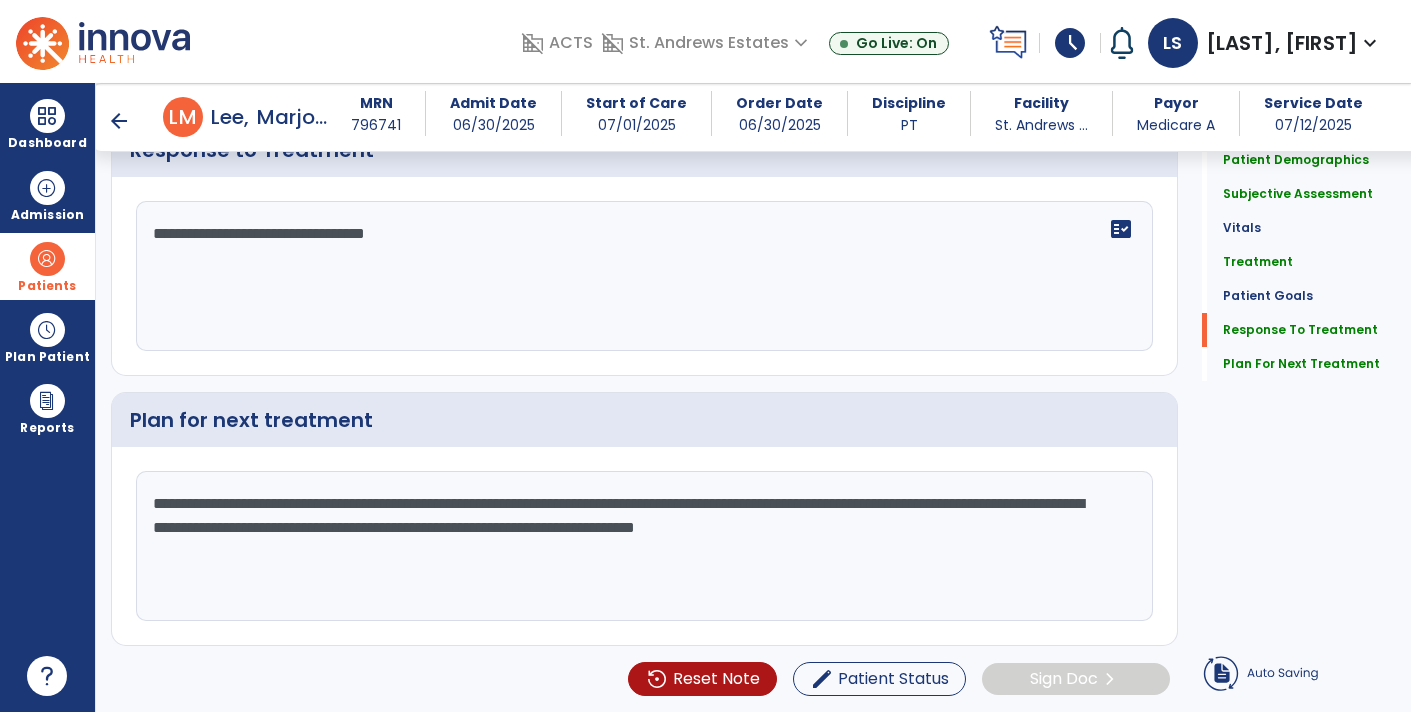 click on "**********" 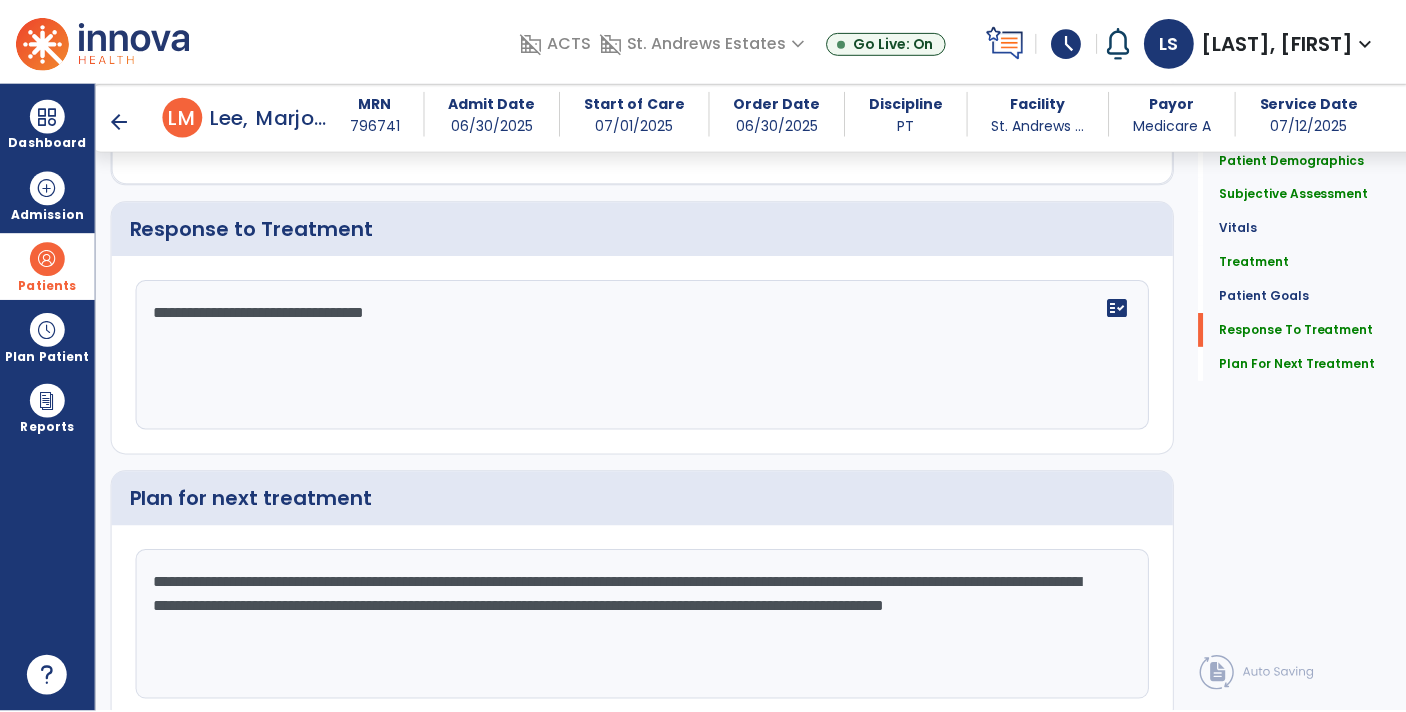 scroll, scrollTop: 2913, scrollLeft: 0, axis: vertical 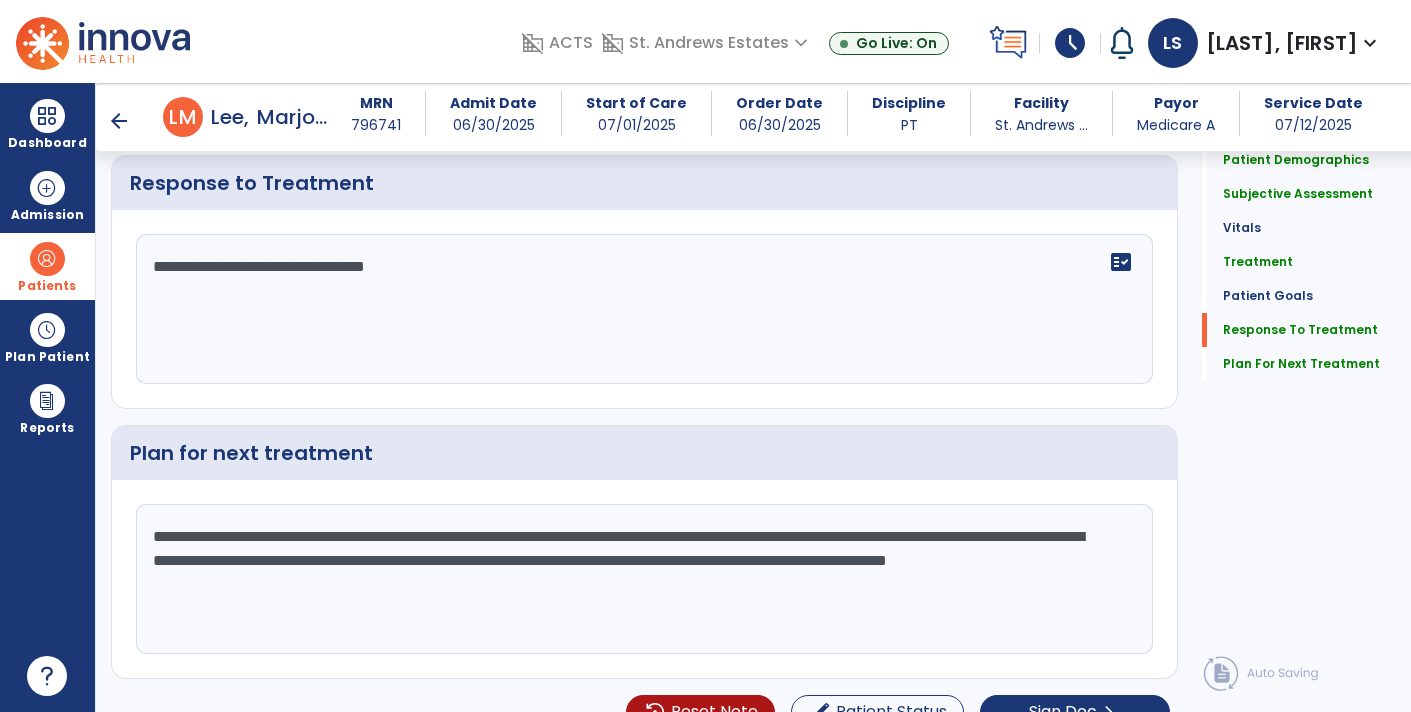 click on "**********" 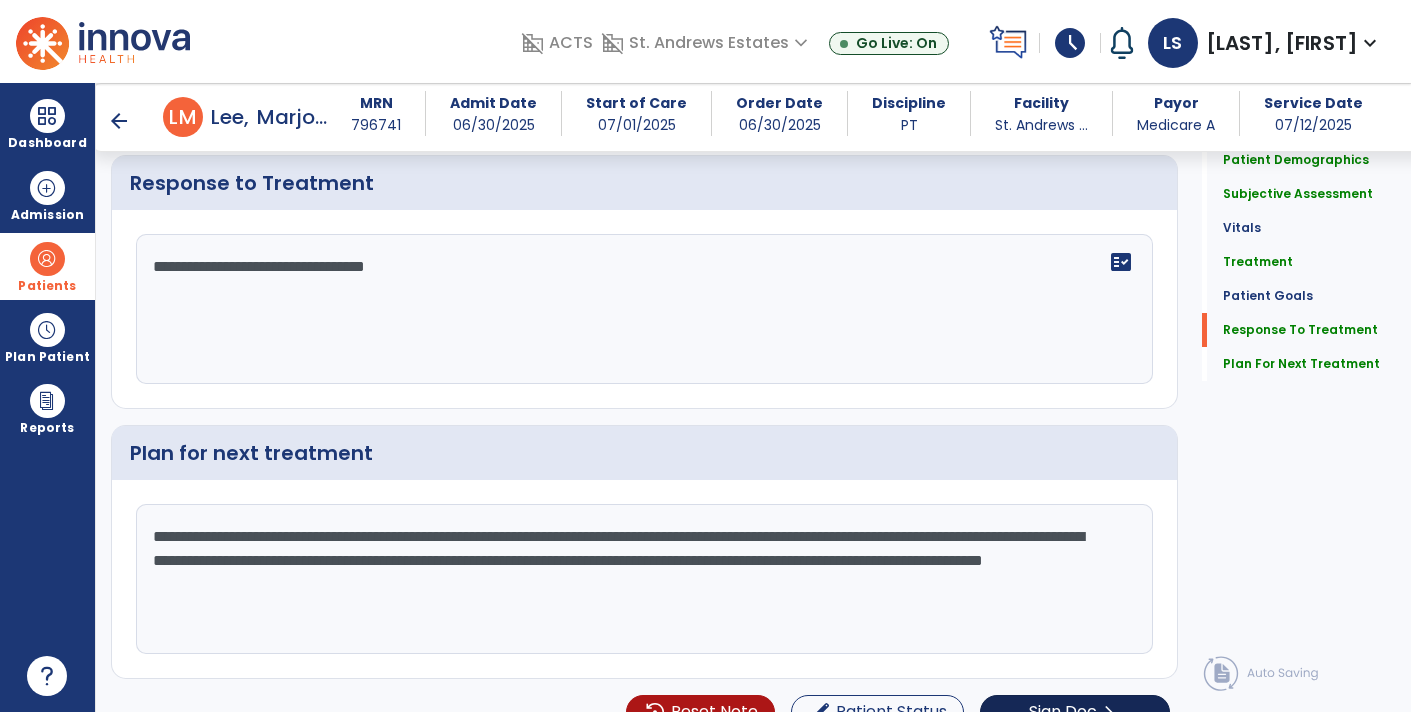 type on "**********" 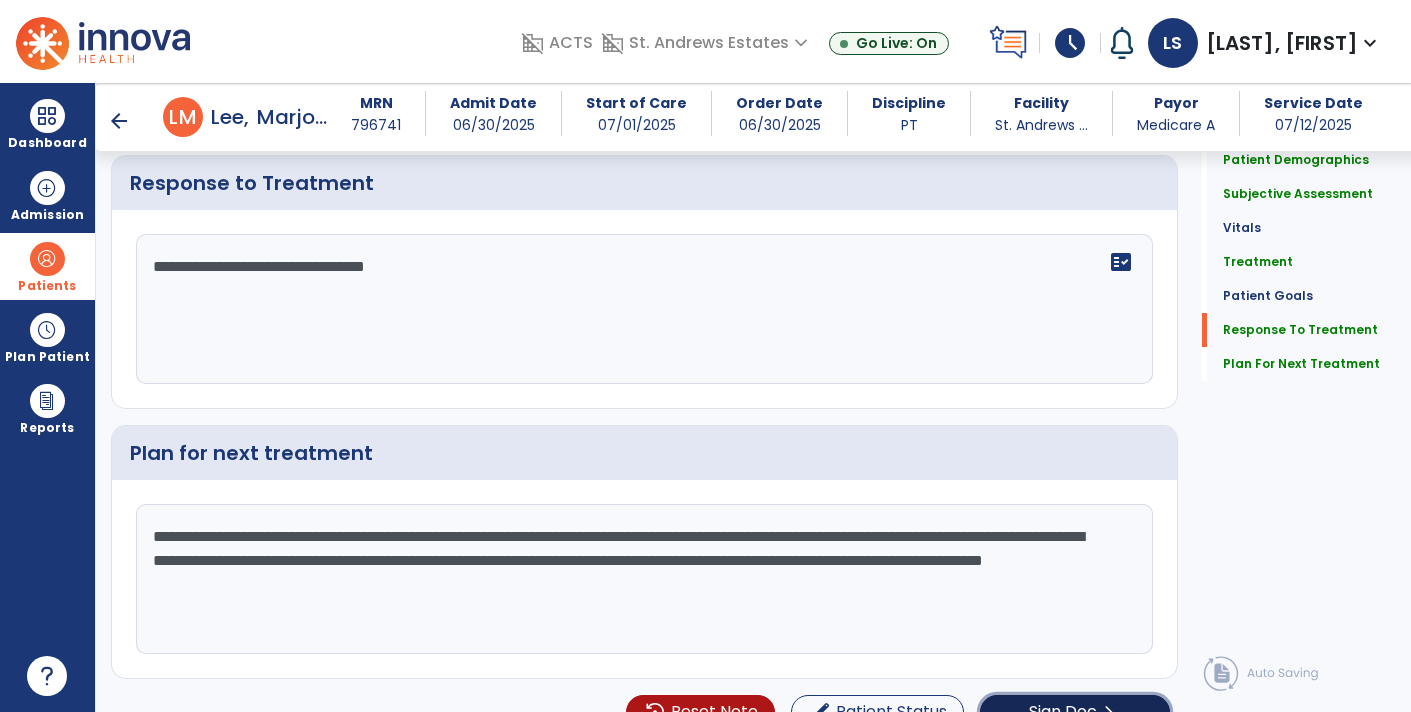click on "chevron_right" 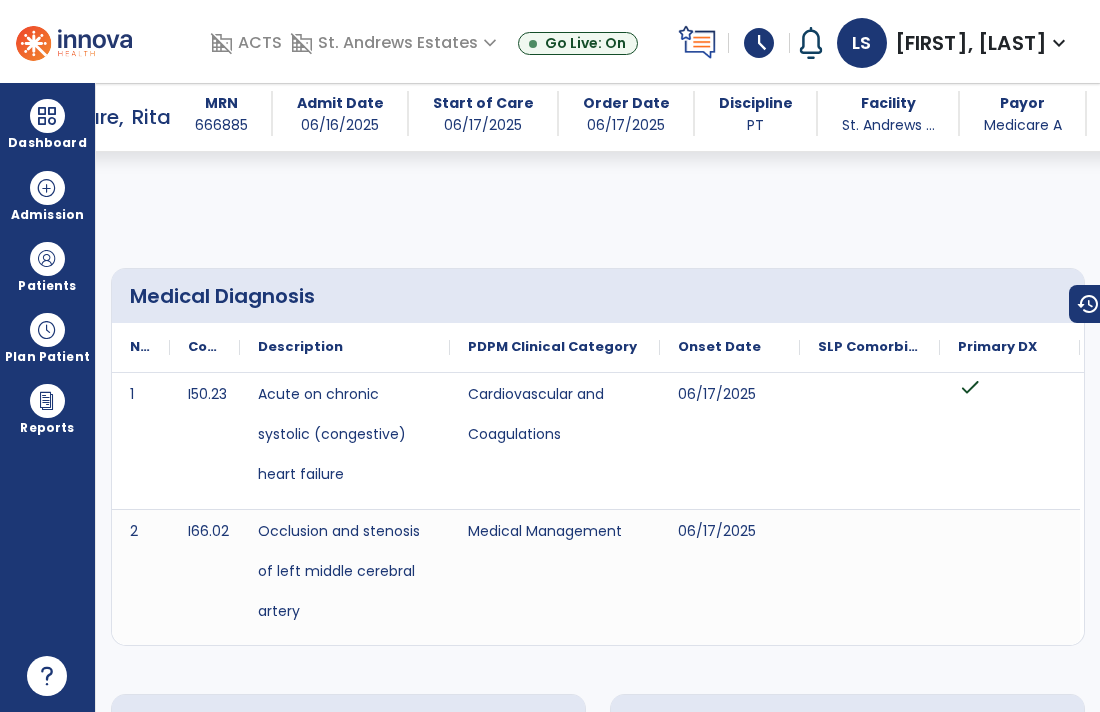 scroll, scrollTop: 0, scrollLeft: 0, axis: both 